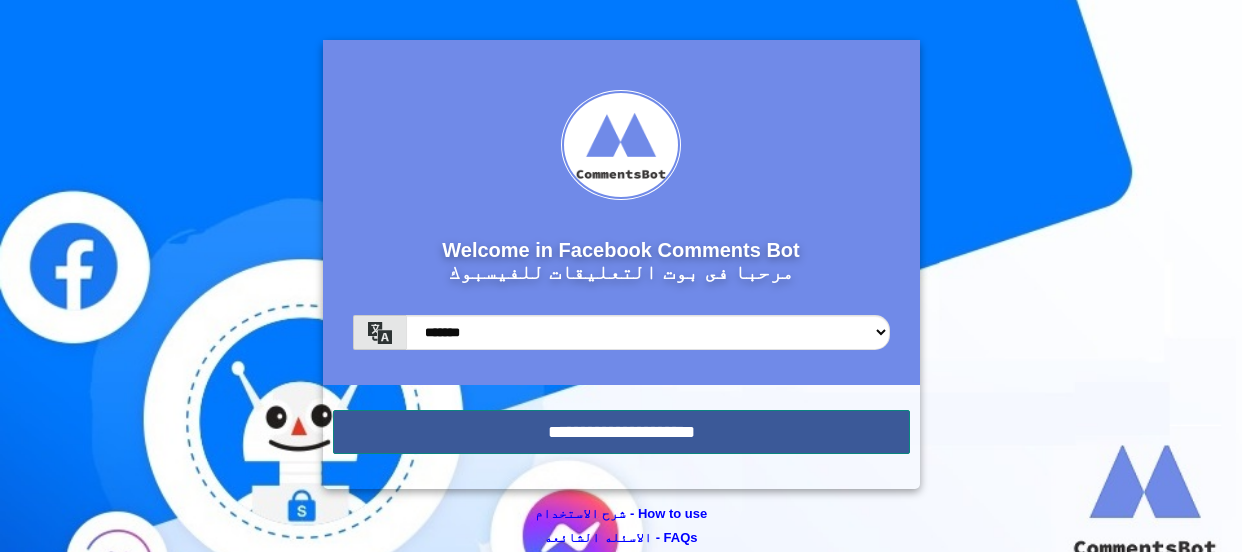 scroll, scrollTop: 0, scrollLeft: 0, axis: both 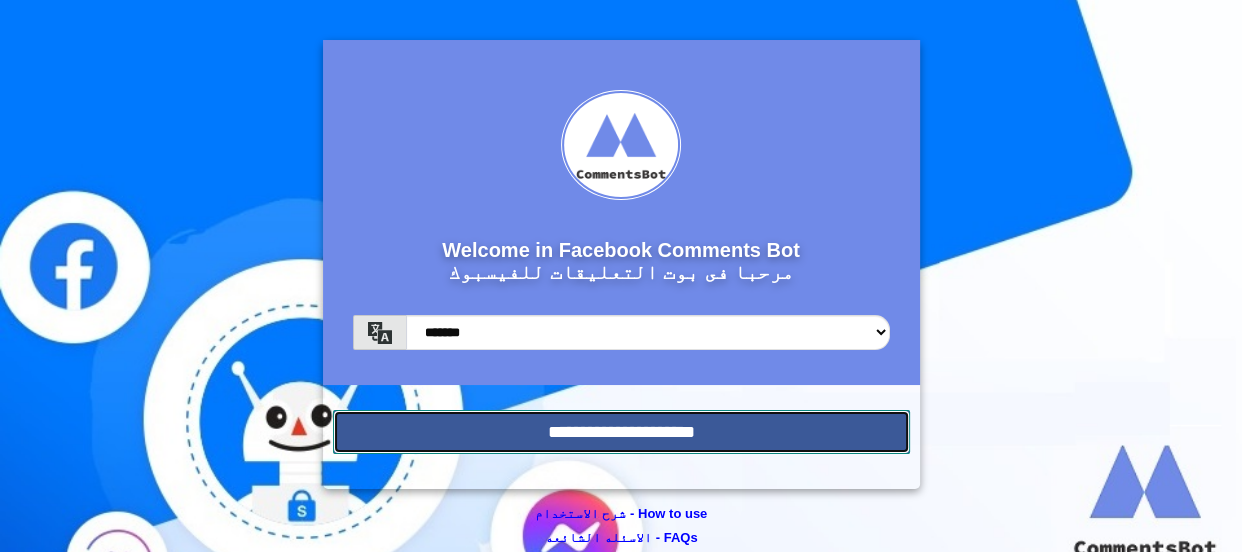 click on "**********" at bounding box center (621, 432) 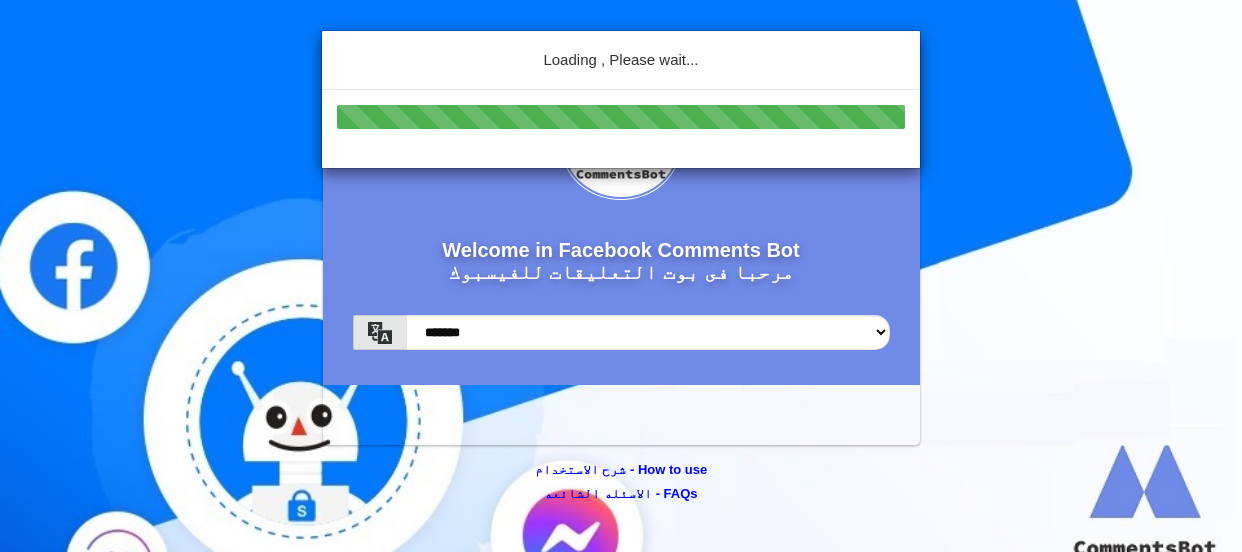 scroll, scrollTop: 0, scrollLeft: 0, axis: both 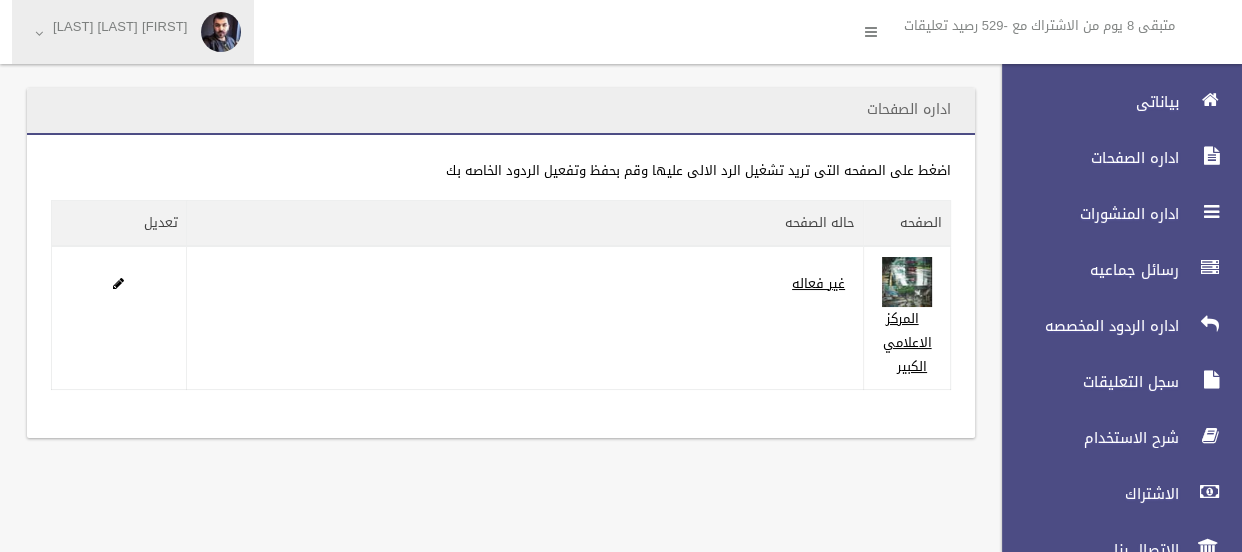 click at bounding box center [221, 32] 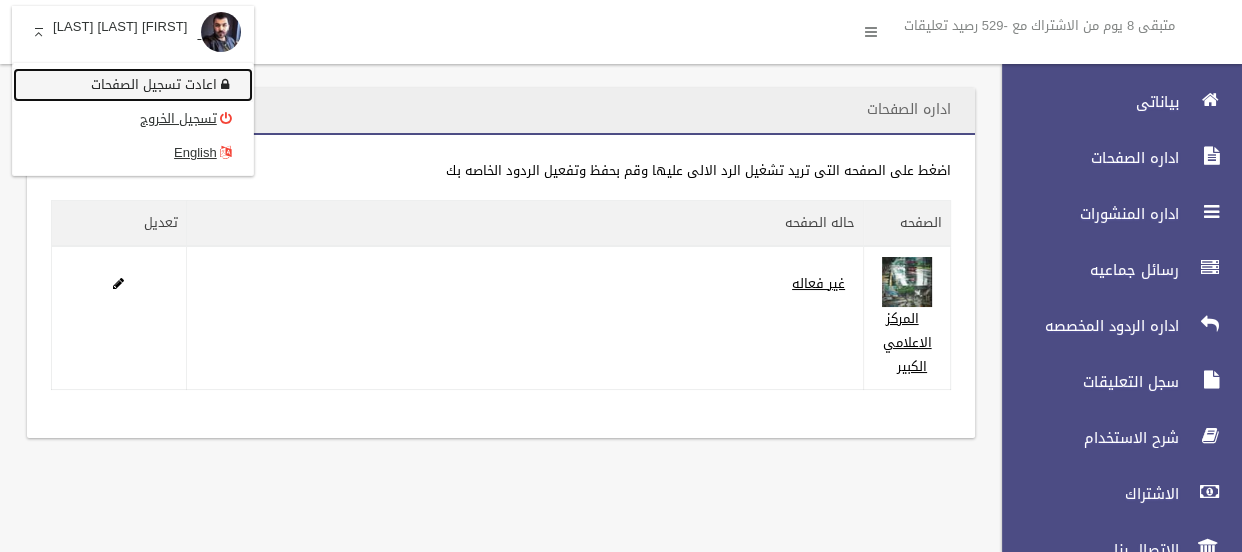 click on "اعادت تسجيل الصفحات" at bounding box center [133, 85] 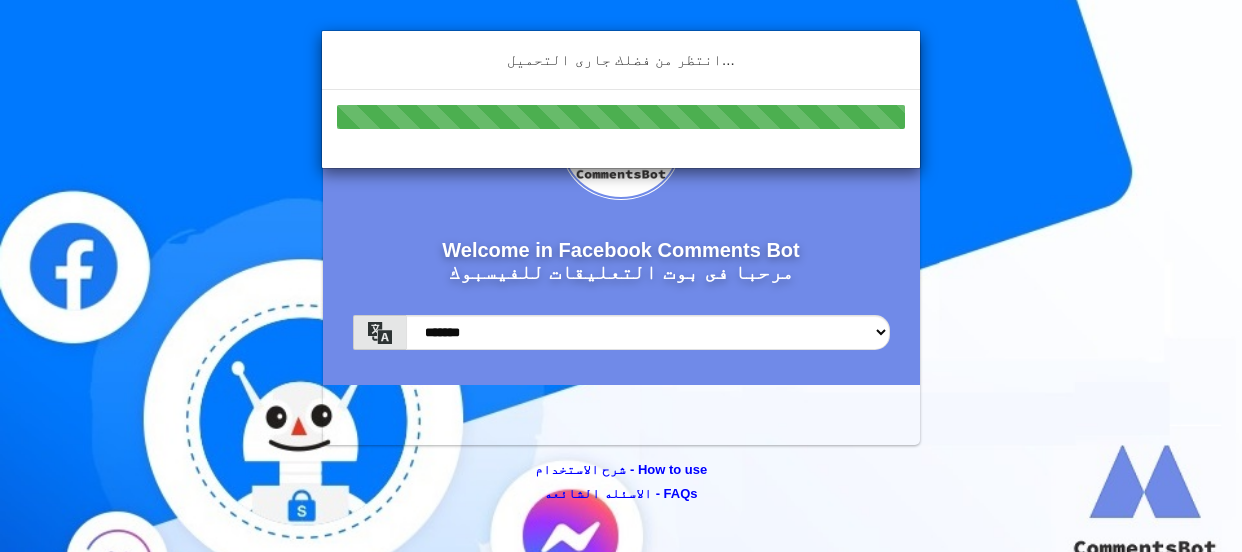 scroll, scrollTop: 0, scrollLeft: 0, axis: both 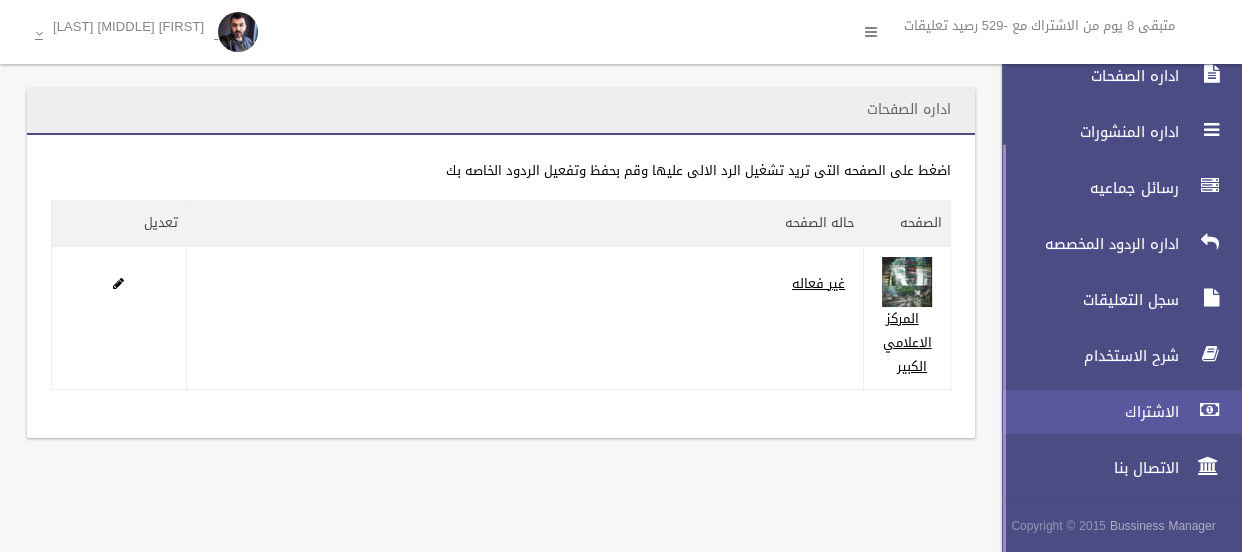 click on "الاشتراك" at bounding box center (1085, 412) 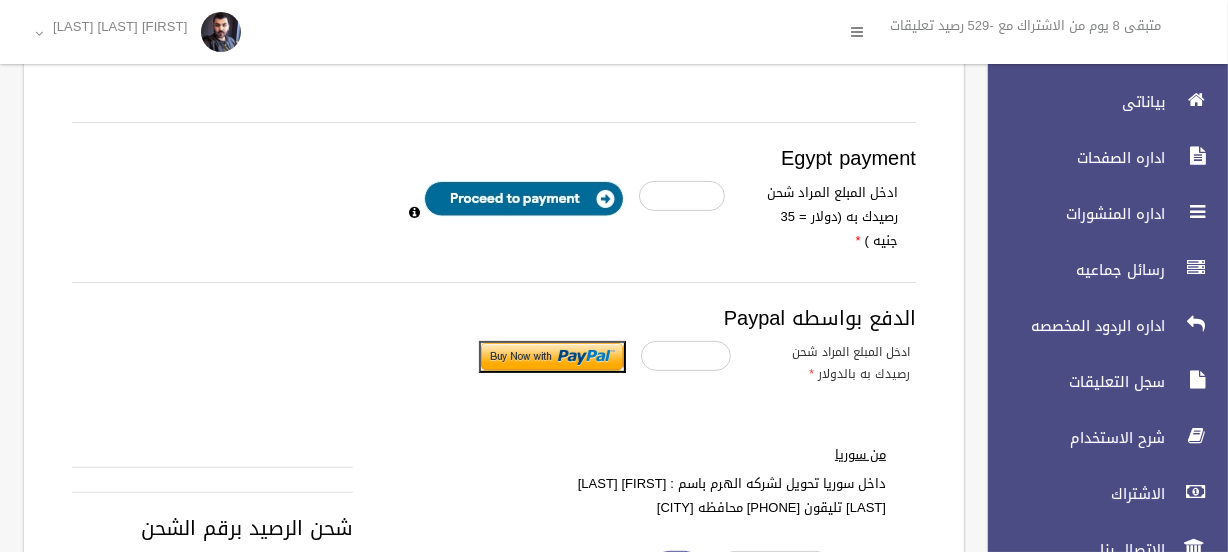 scroll, scrollTop: 479, scrollLeft: 0, axis: vertical 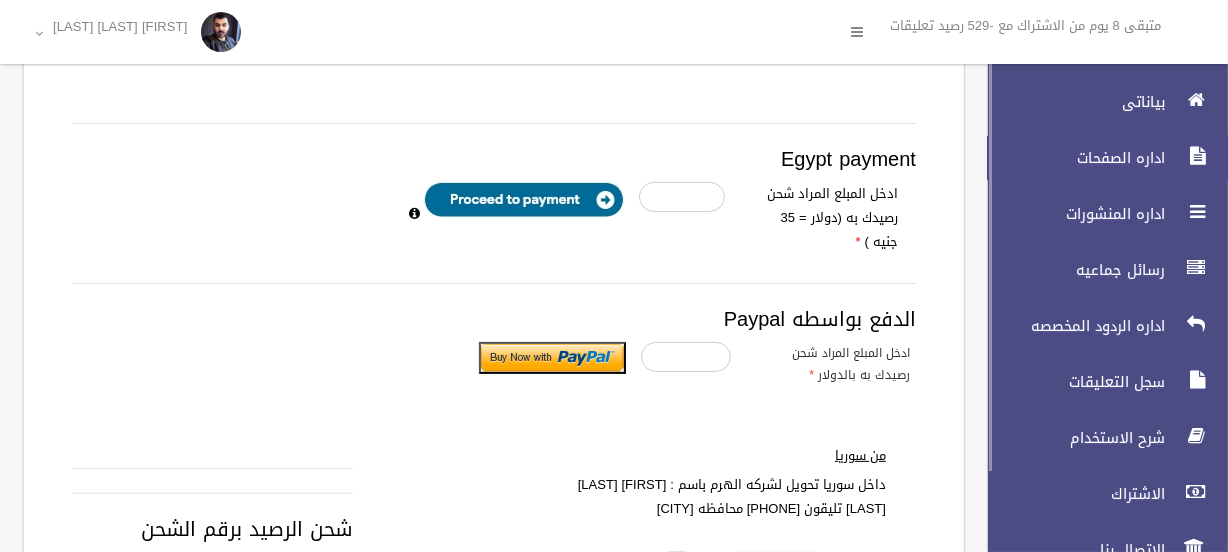 click on "اداره الصفحات" at bounding box center [1071, 158] 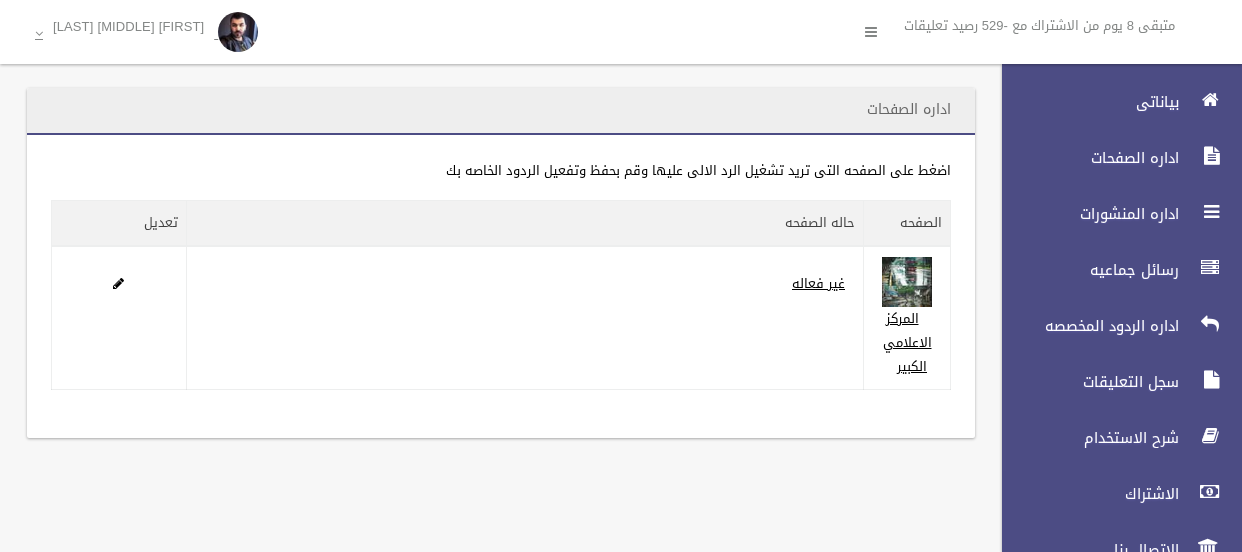 scroll, scrollTop: 0, scrollLeft: 0, axis: both 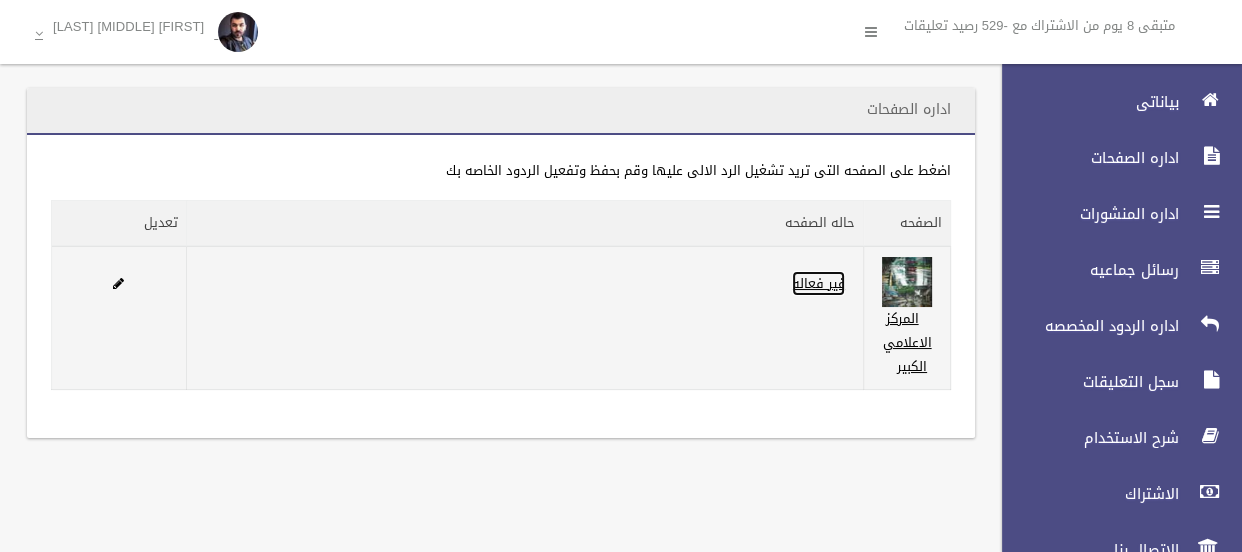 click on "غير فعاله" at bounding box center [818, 283] 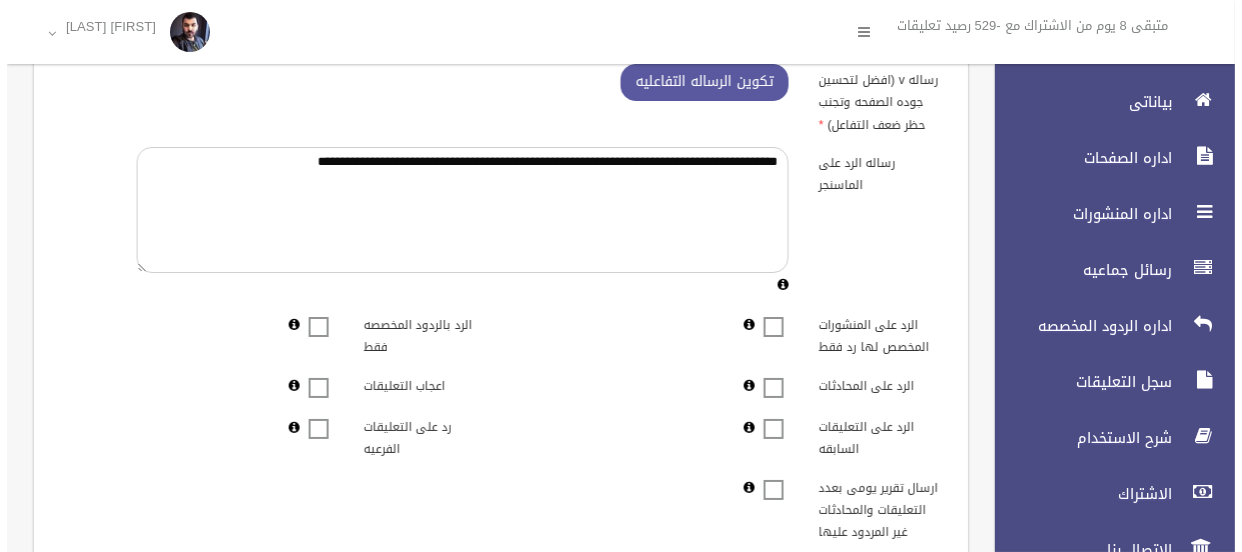 scroll, scrollTop: 90, scrollLeft: 0, axis: vertical 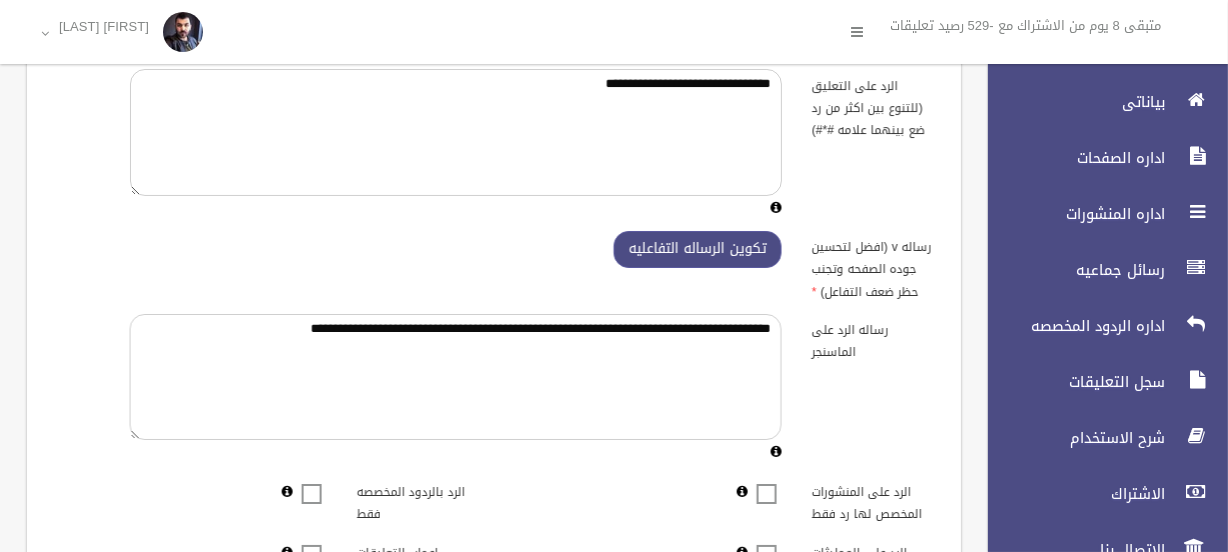 click on "تكوين الرساله التفاعليه" at bounding box center [698, 249] 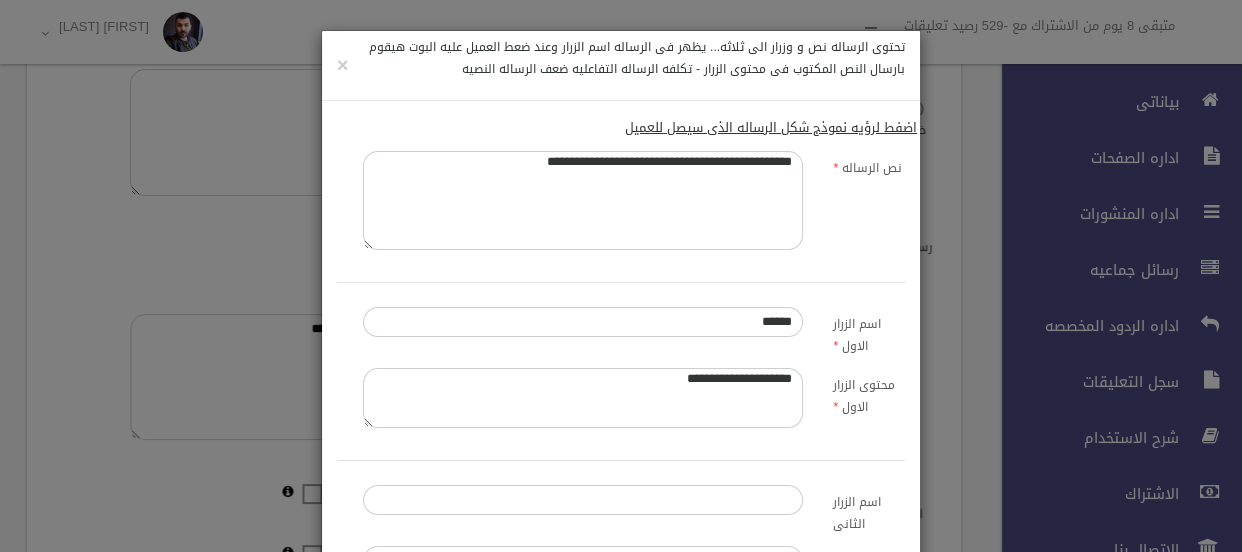 click on "**********" at bounding box center (583, 200) 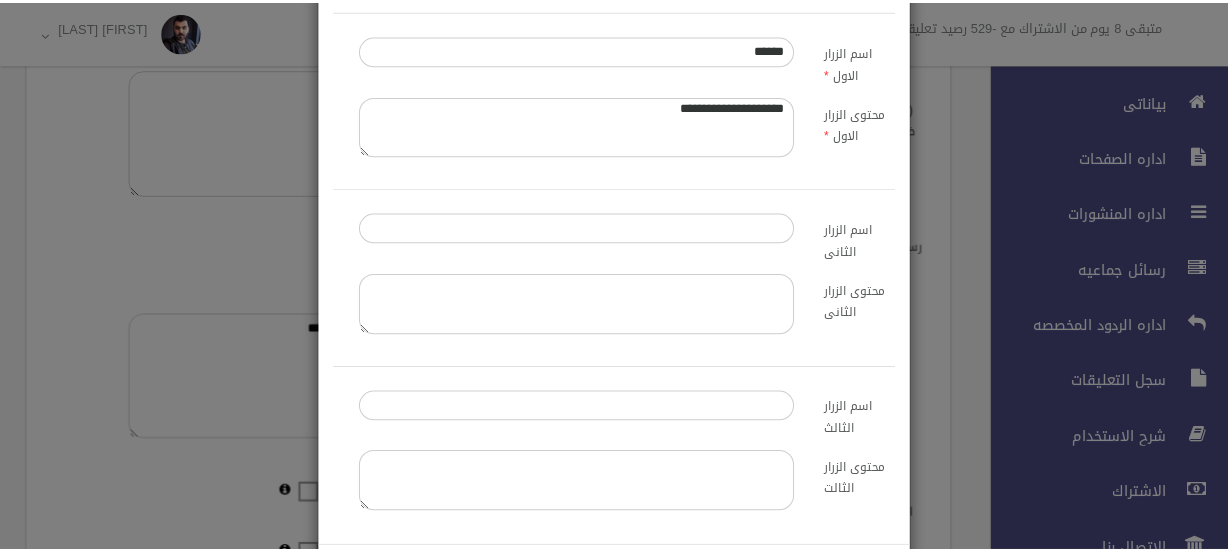 scroll, scrollTop: 367, scrollLeft: 0, axis: vertical 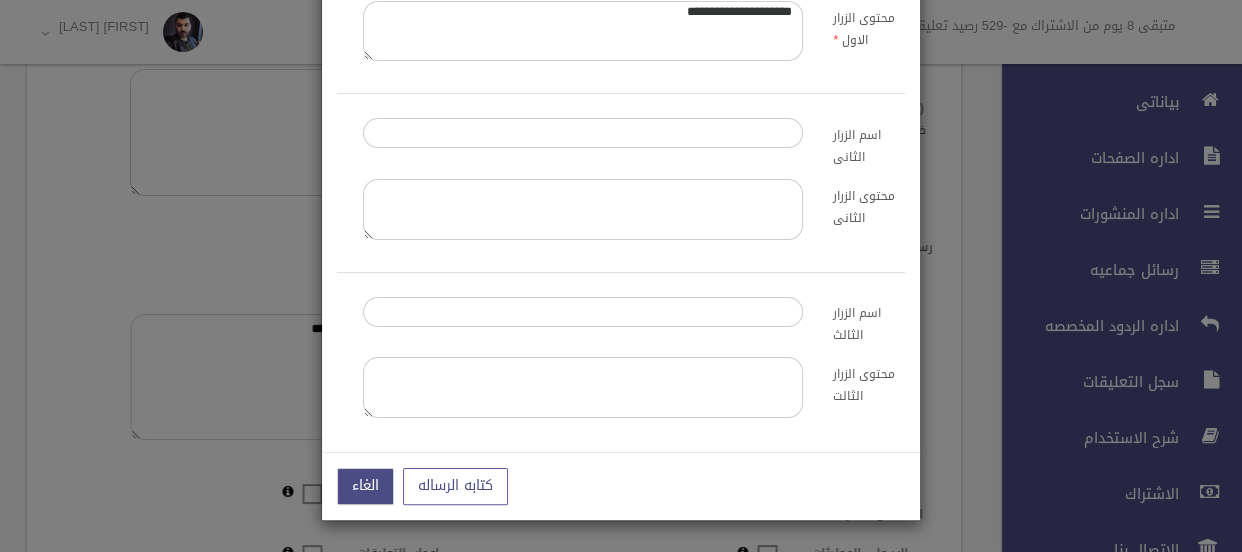 click on "الغاء" at bounding box center [365, 486] 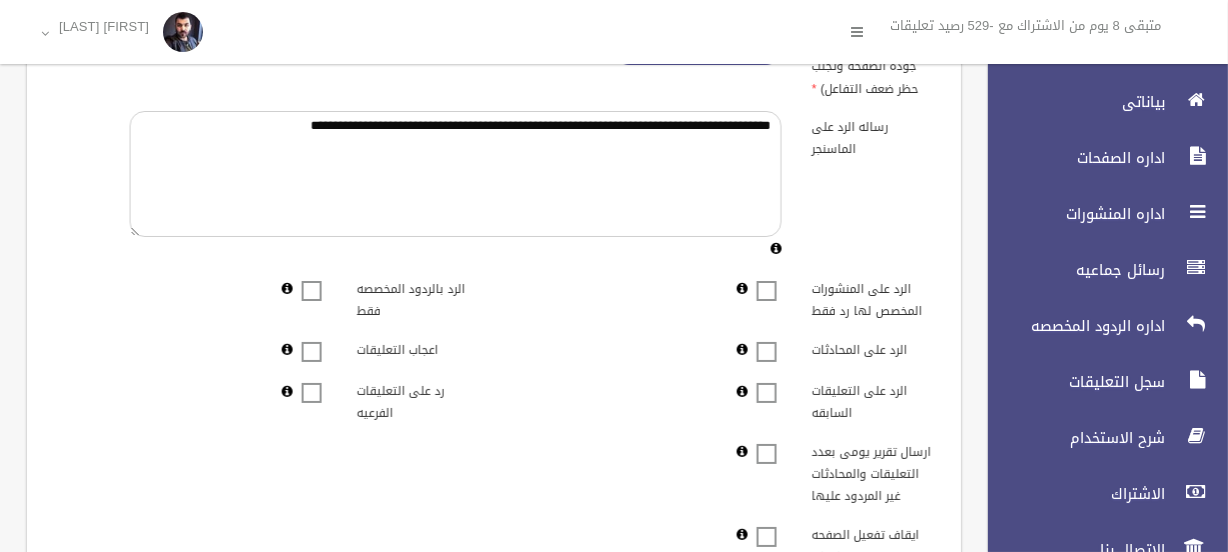 scroll, scrollTop: 363, scrollLeft: 0, axis: vertical 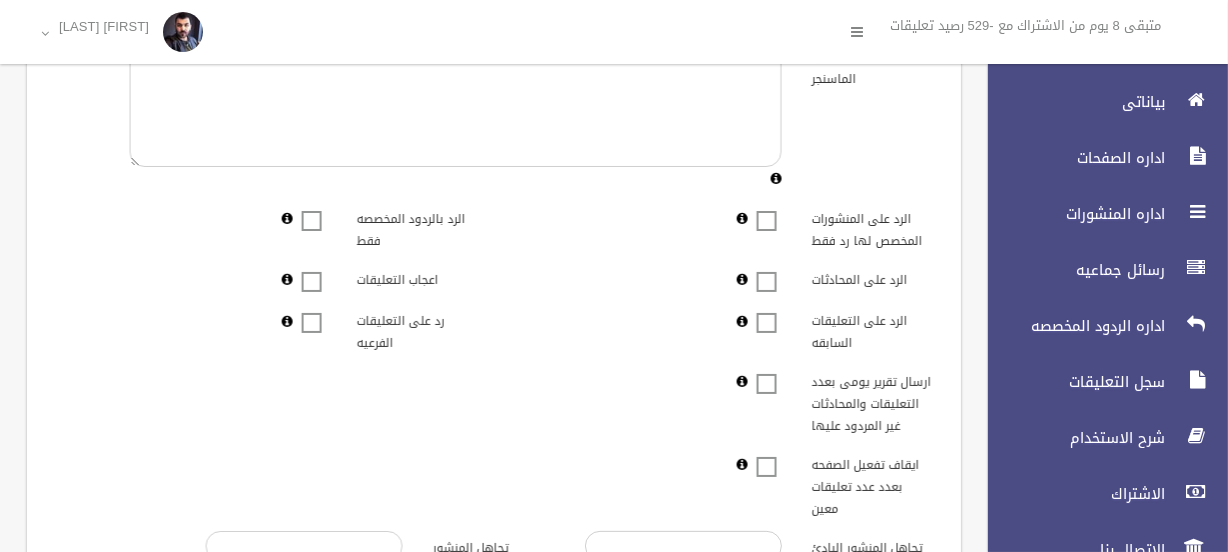 click at bounding box center [767, 208] 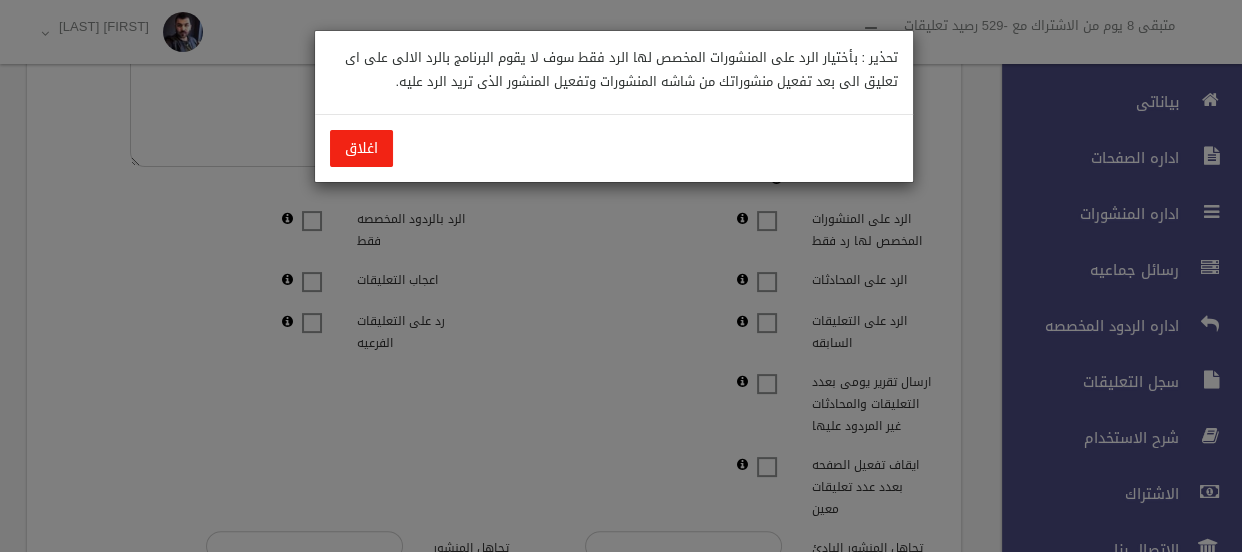 click on "اغلاق" at bounding box center [361, 148] 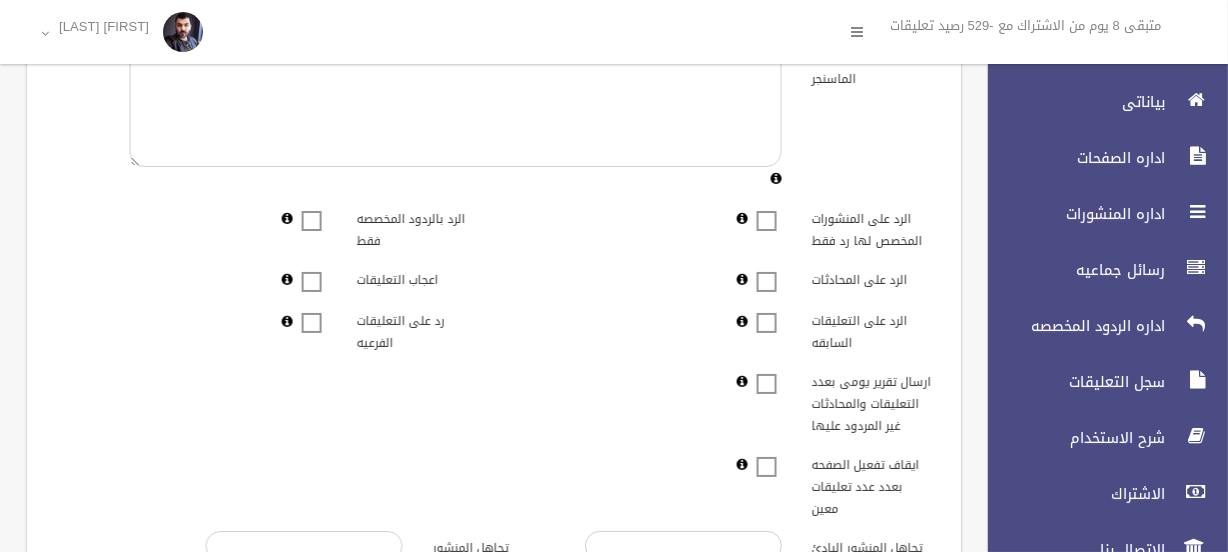 click at bounding box center (767, 220) 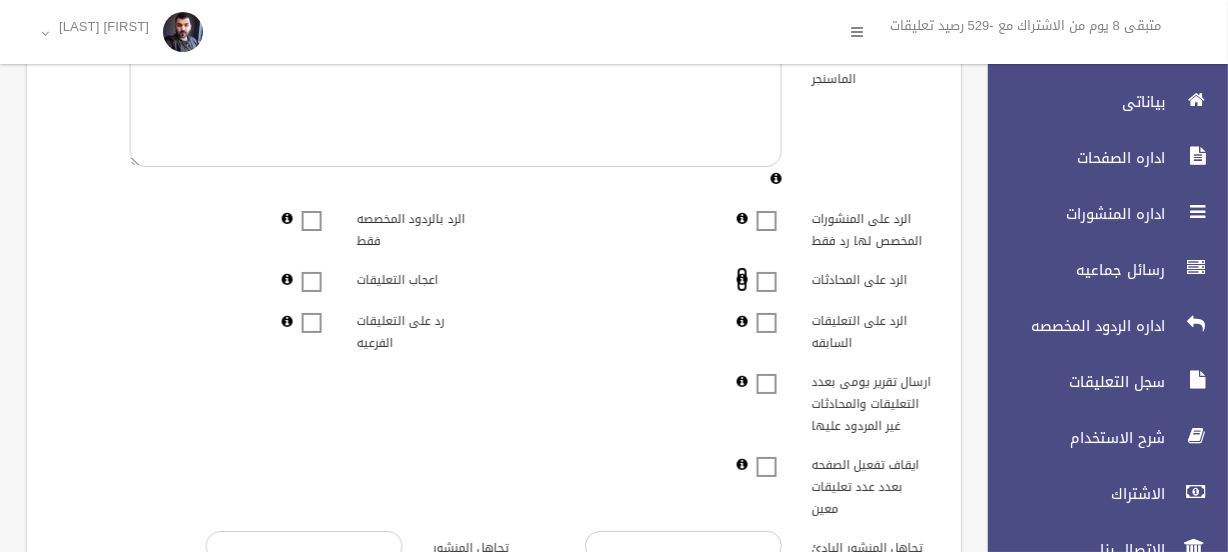 click at bounding box center [742, 279] 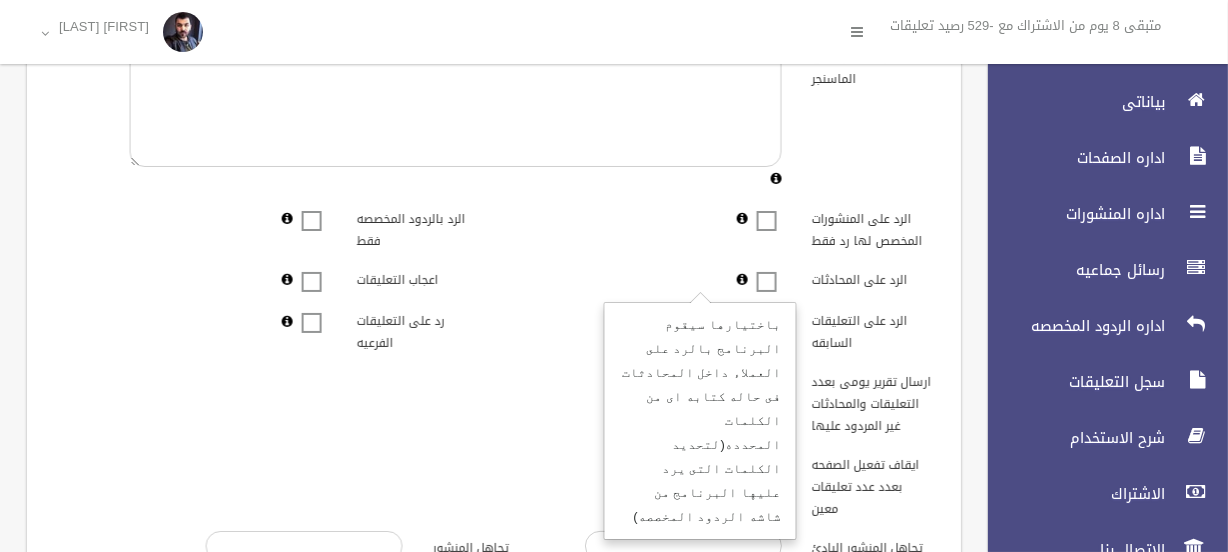 drag, startPoint x: 825, startPoint y: 297, endPoint x: 823, endPoint y: 312, distance: 15.132746 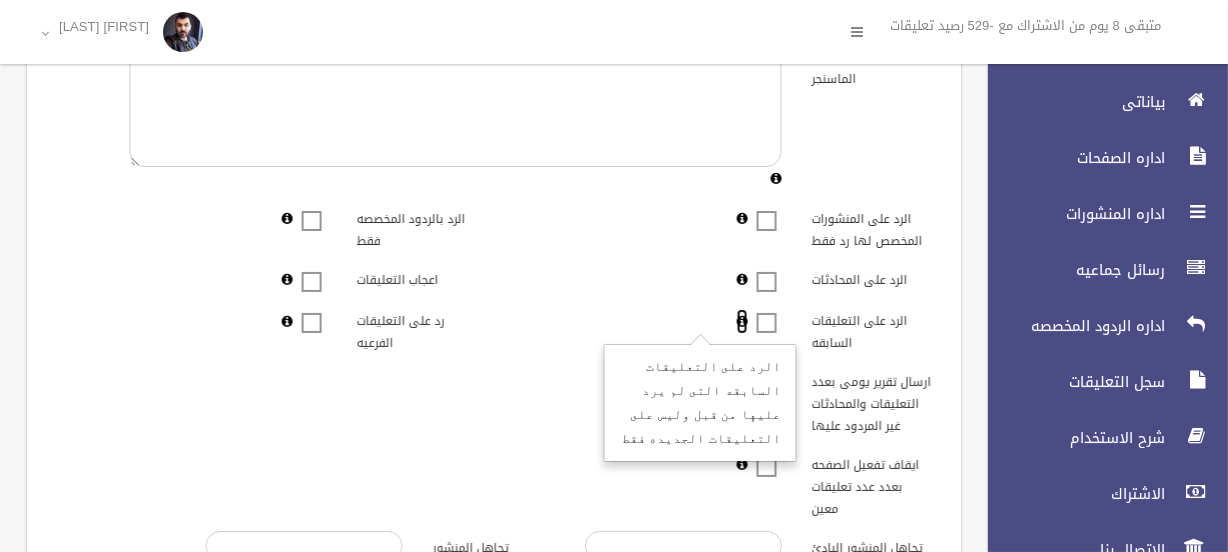 click at bounding box center [742, 321] 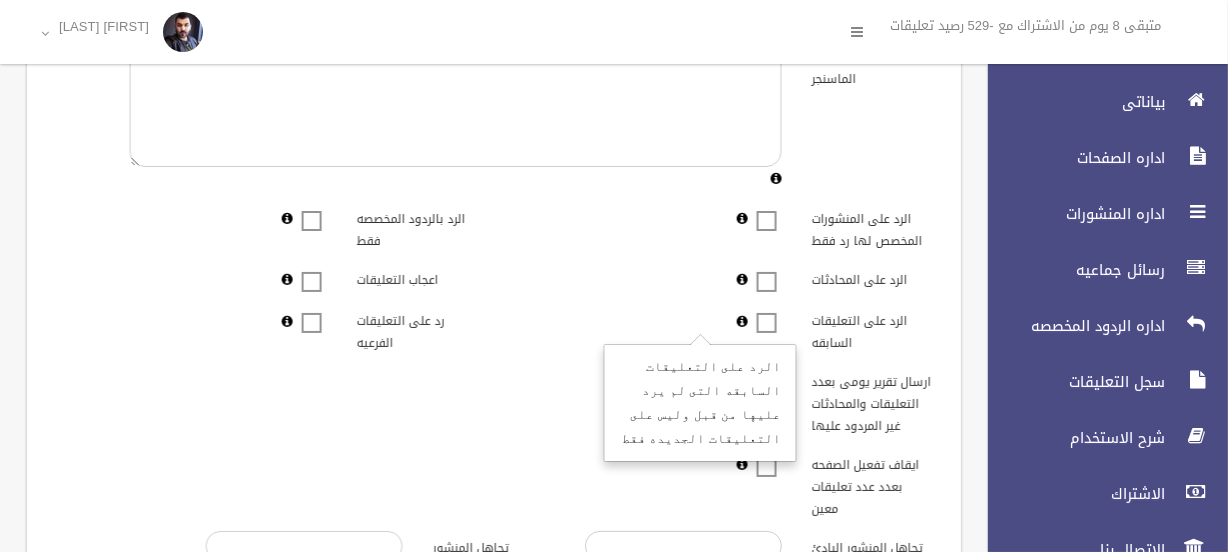 click on "الرد على التعليقات السابقه التى لم يرد عليها من قبل وليس على التعليقات الجديده فقط" at bounding box center (645, 320) 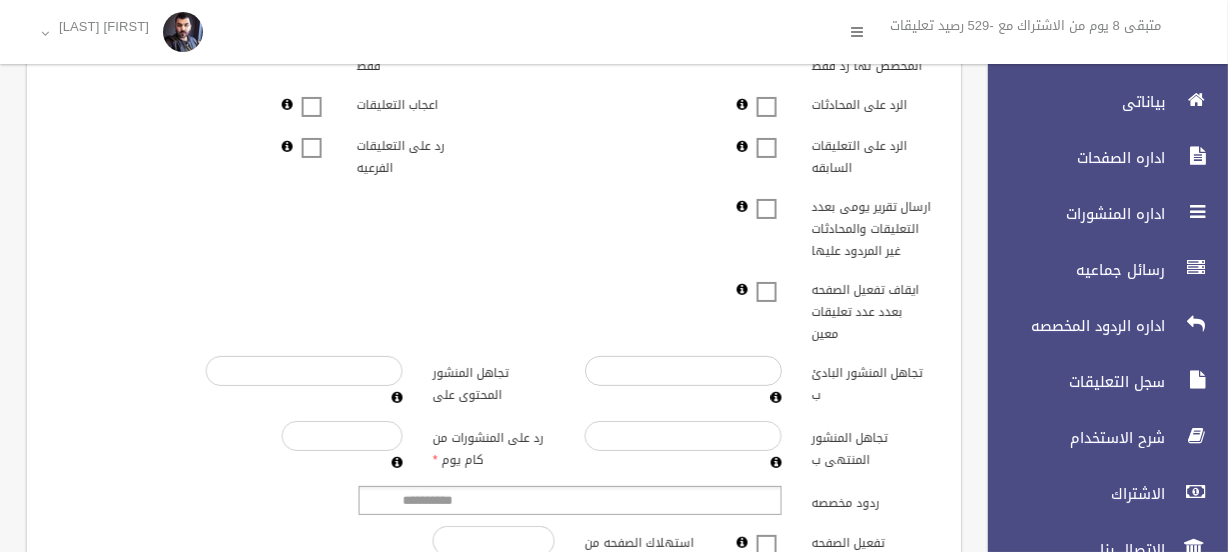 scroll, scrollTop: 545, scrollLeft: 0, axis: vertical 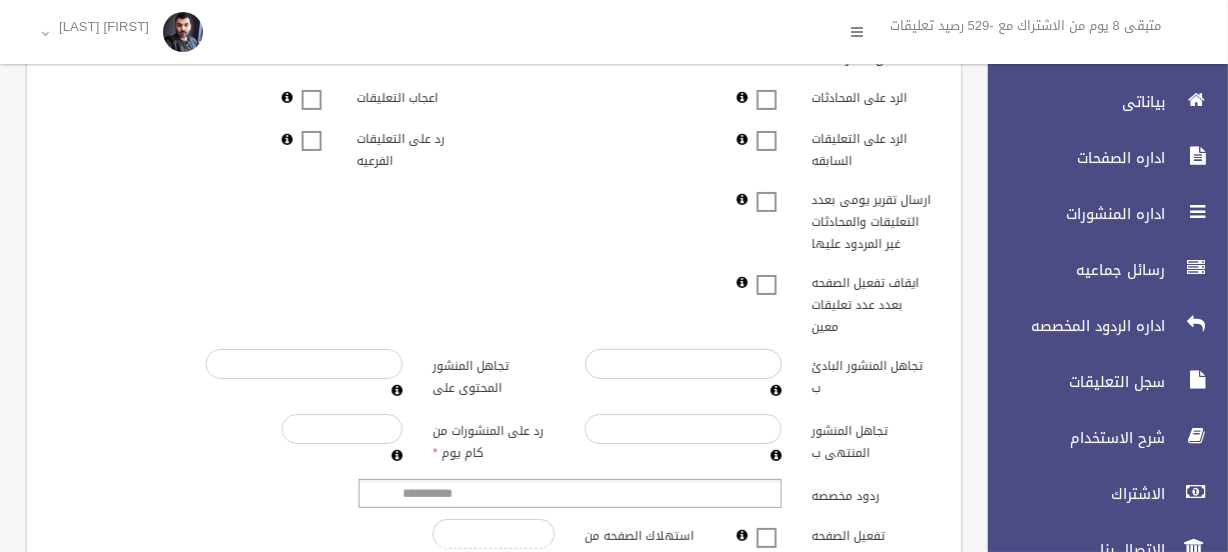 click at bounding box center (767, 272) 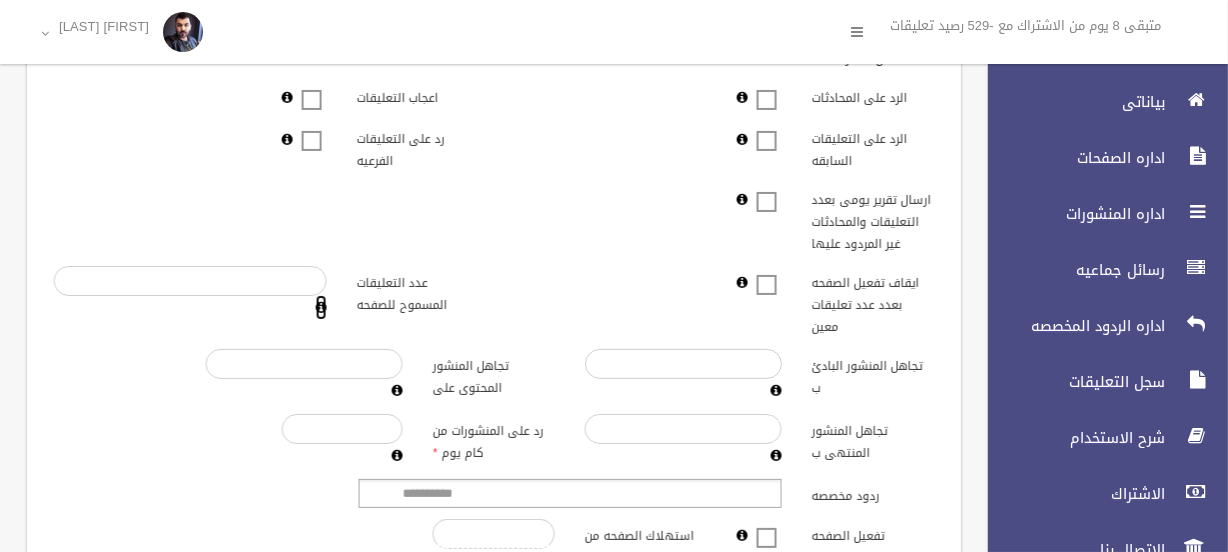 click at bounding box center [321, 307] 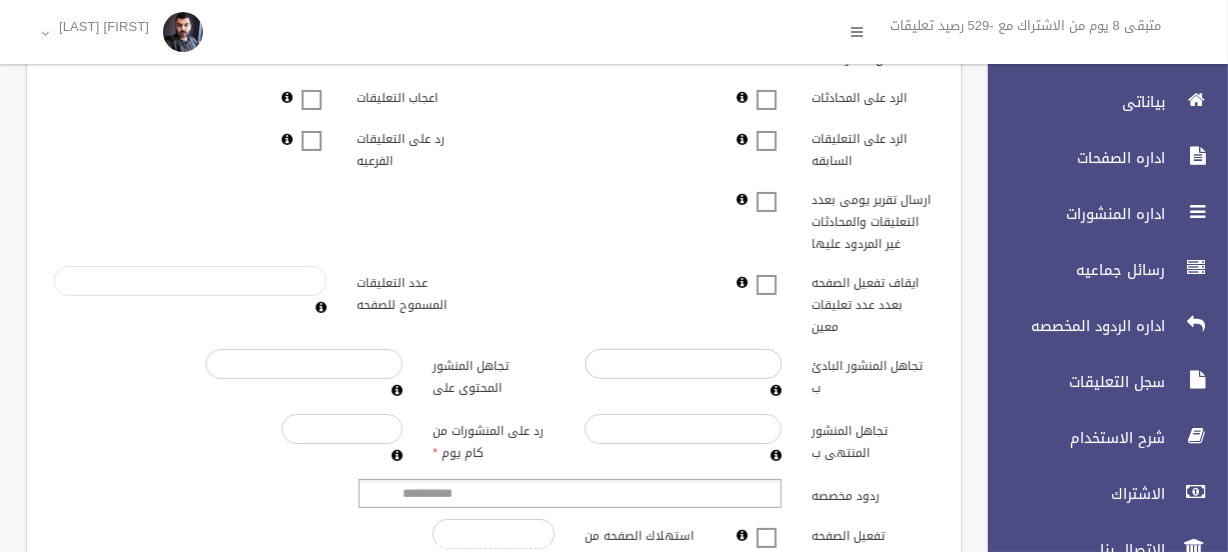 click on "عدد التعليقات المسموح للصفحه" at bounding box center (190, 281) 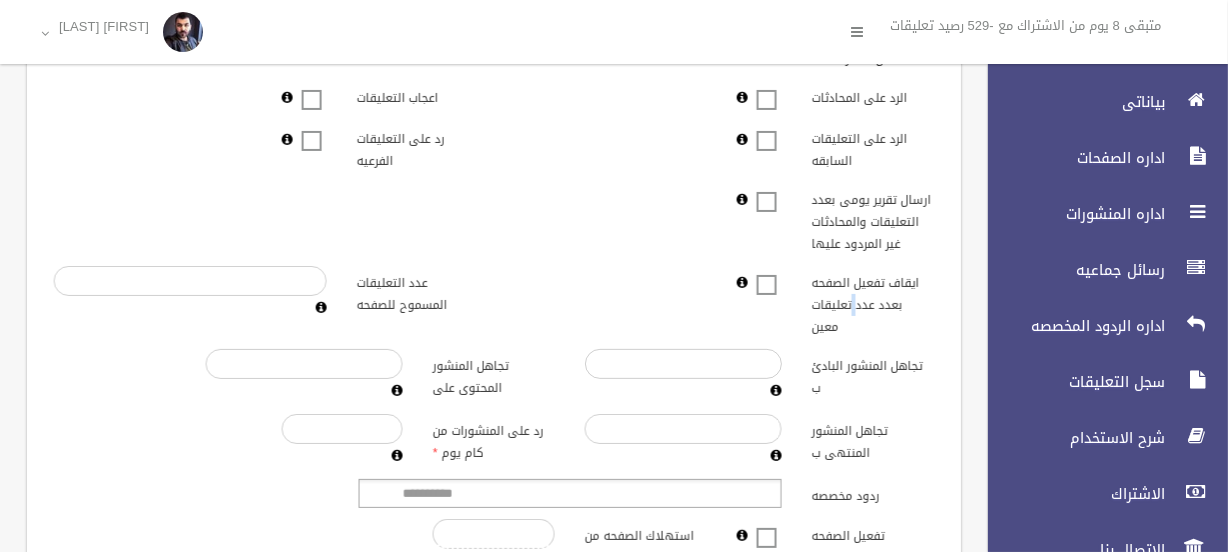 click on "ايقاف تفعيل الصفحه بعدد عدد تعليقات معين" at bounding box center [873, 302] 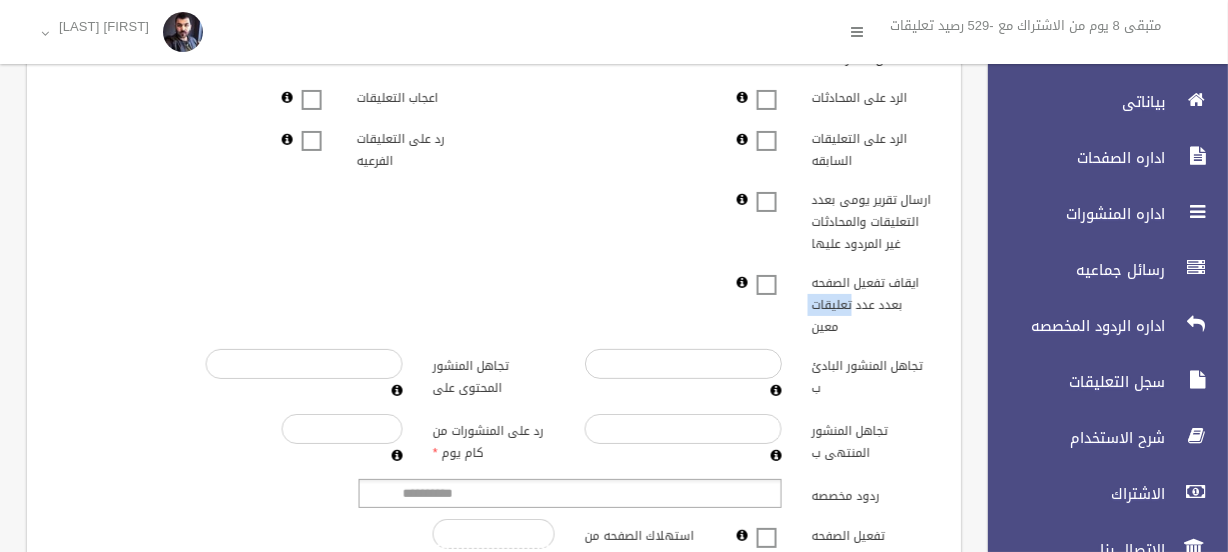 click on "ايقاف تفعيل الصفحه بعدد عدد تعليقات معين" at bounding box center [873, 302] 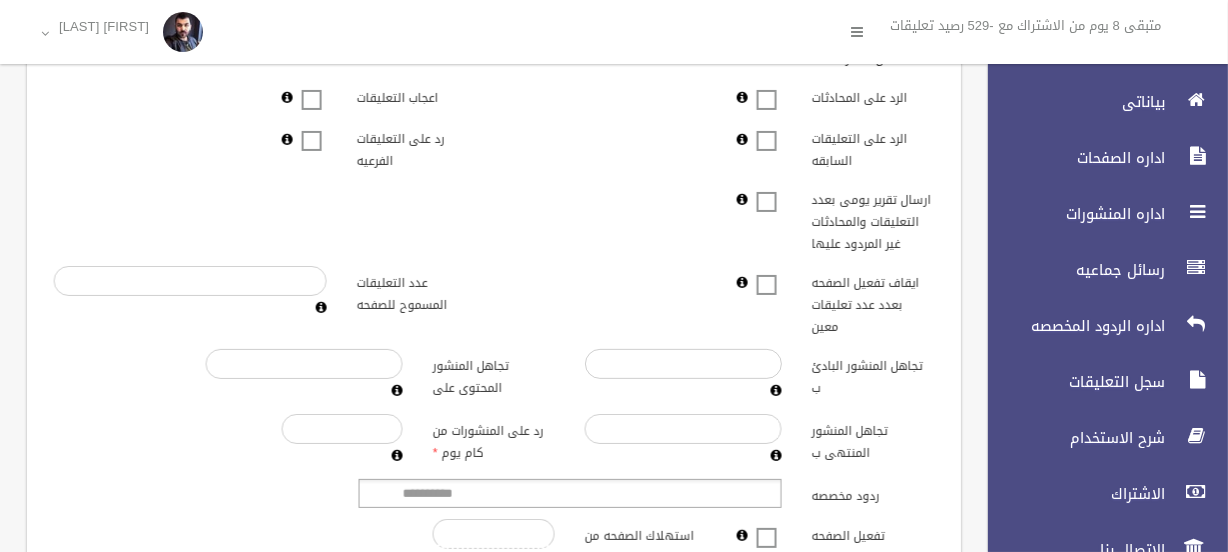 click on "ايقاف تفعيل الصفحه بعدد عدد تعليقات معين
عدد التعليقات المسموح للصفحه" at bounding box center [494, 302] 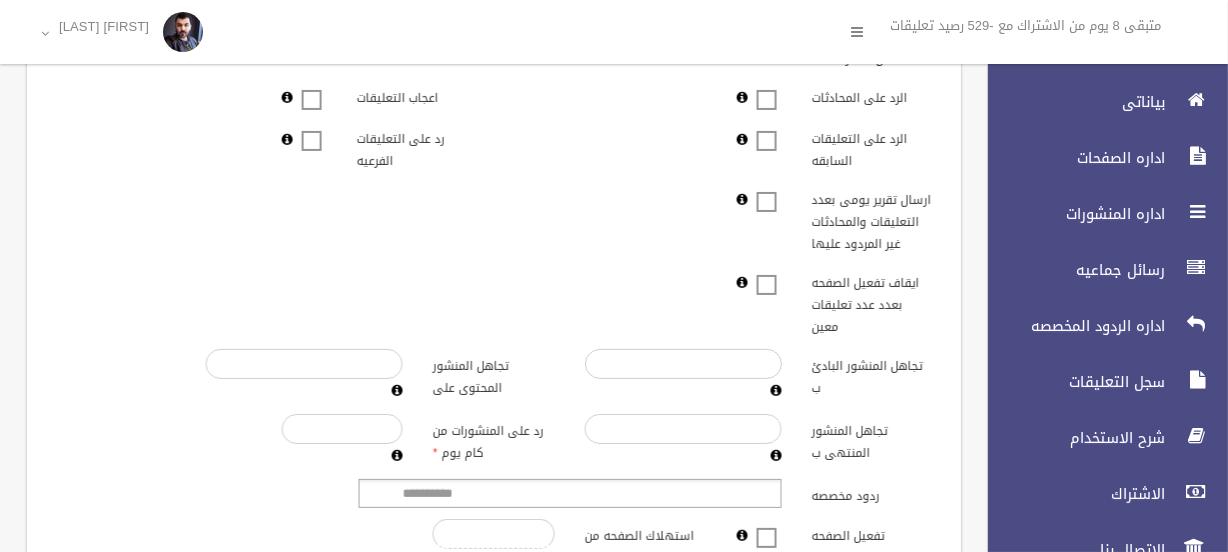 click at bounding box center [767, 272] 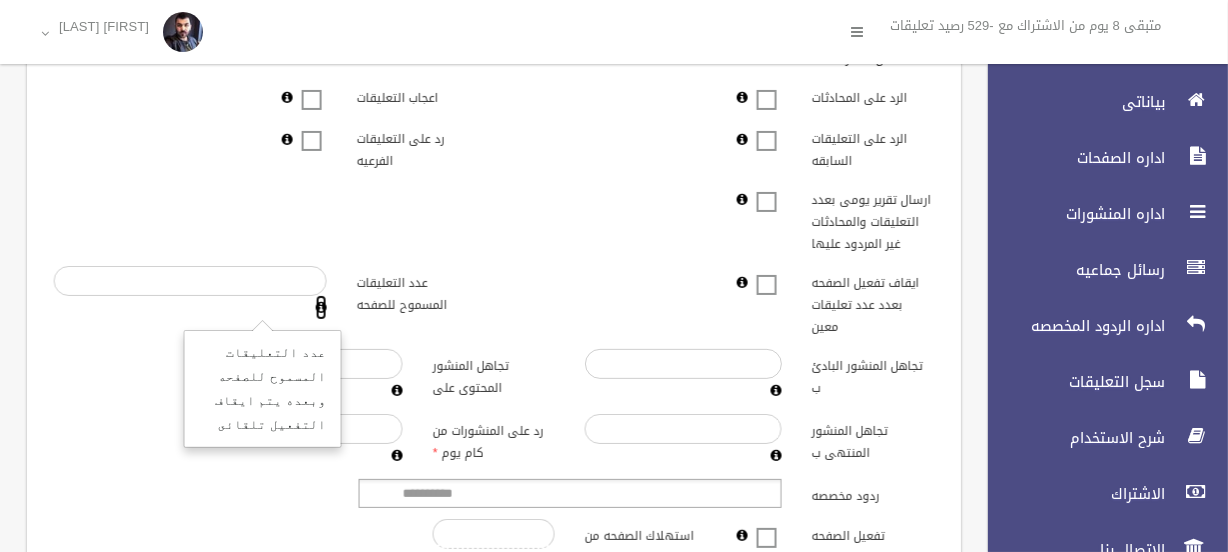 click at bounding box center [321, 307] 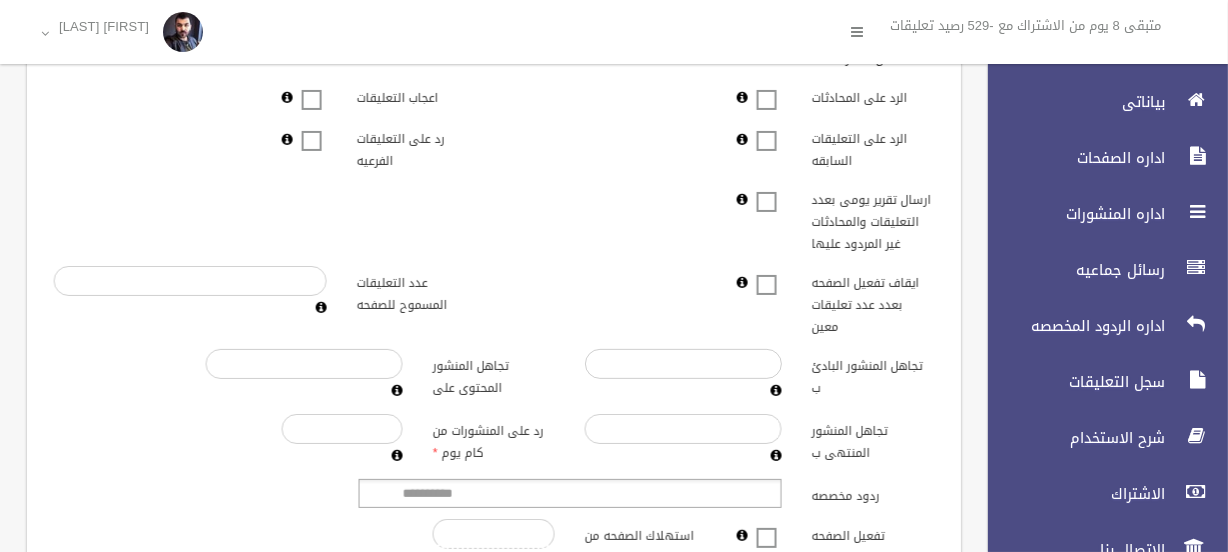 click on "**********" at bounding box center (494, 93) 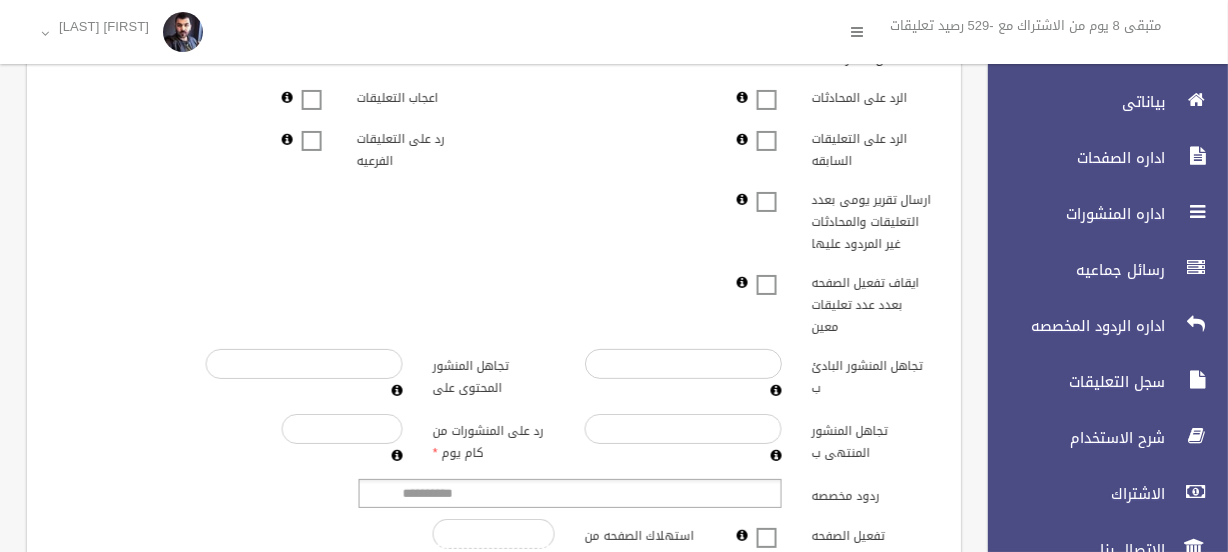 click at bounding box center [767, 272] 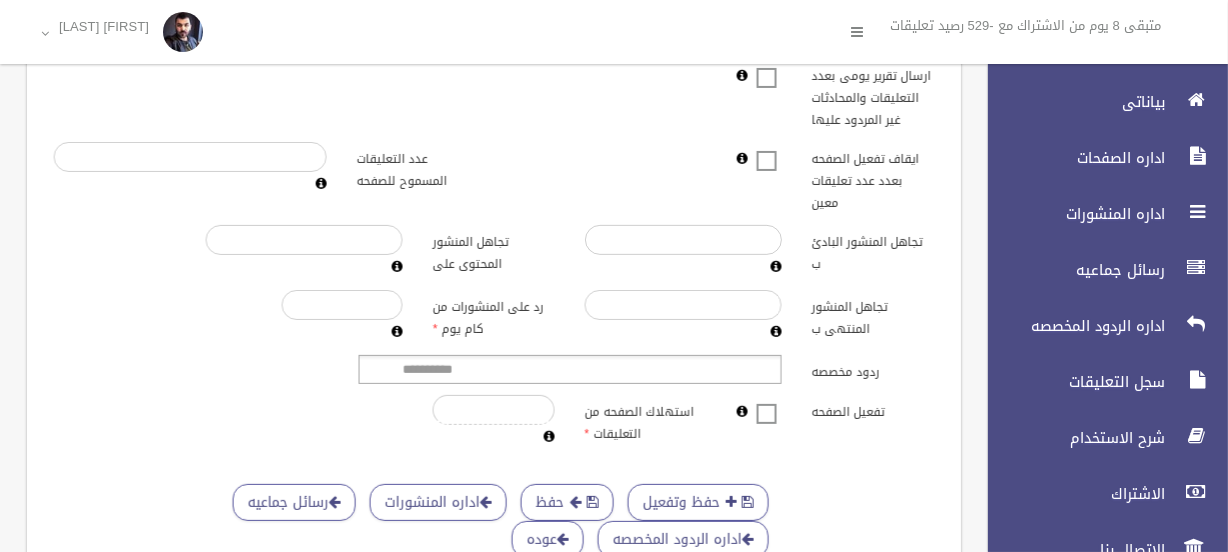scroll, scrollTop: 727, scrollLeft: 0, axis: vertical 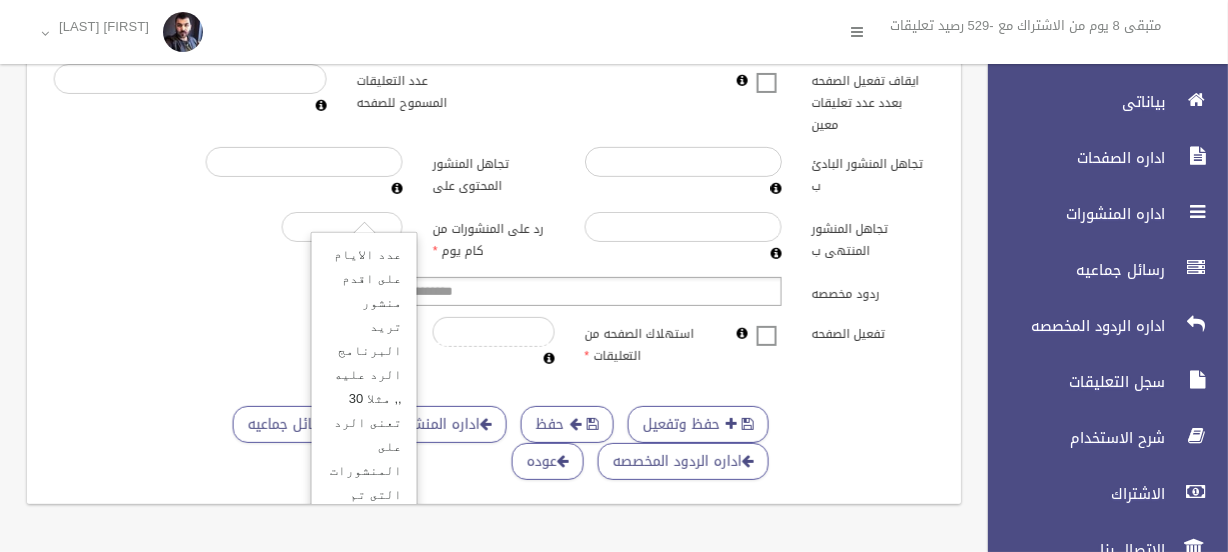 click on "*****
عدد الايام على اقدم منشور تريد البرنامج الرد عليه ,, مثلا 30  تعنى الرد على المنشورات التى تم اضافتها من اليوم وحتى 30 يوم سبقو يمكن تعديل عدد الايام حتى 300 يوم" at bounding box center (343, 239) 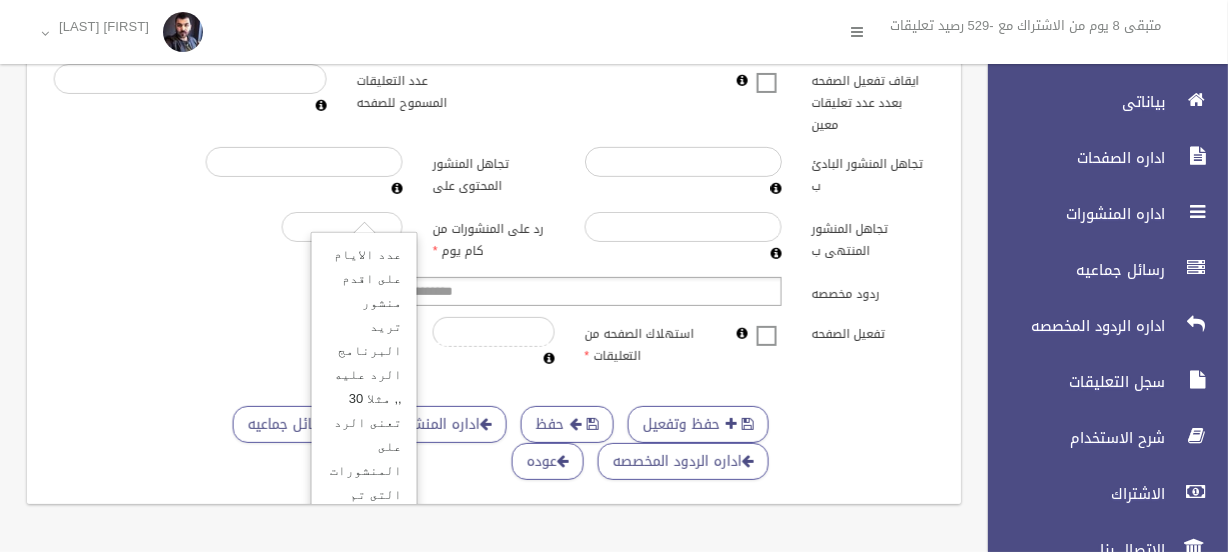 scroll, scrollTop: 13, scrollLeft: 0, axis: vertical 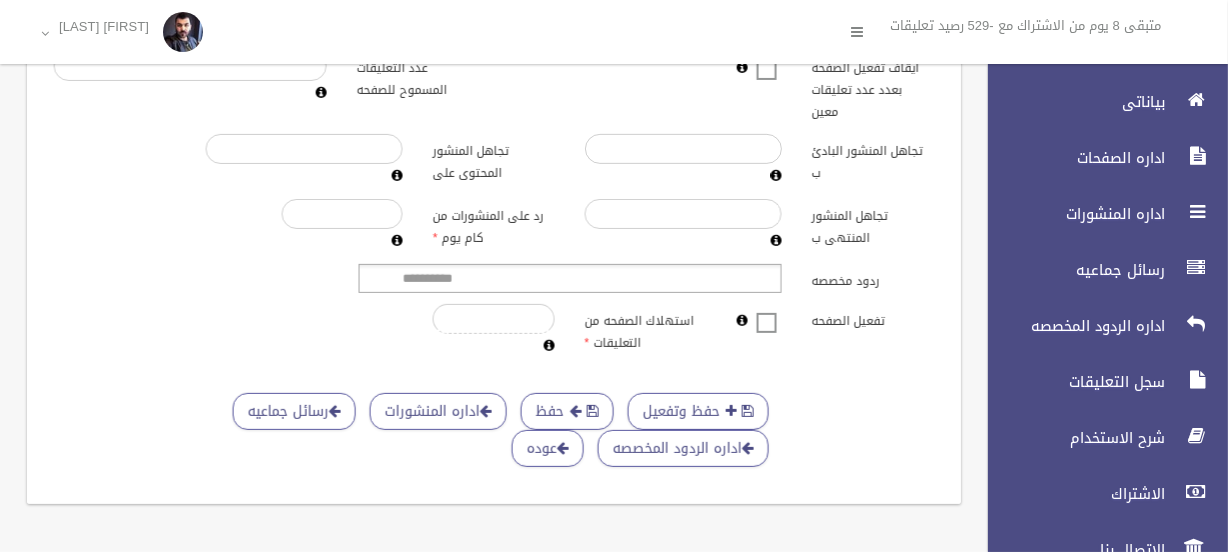 click on "حفظ وتفعيل
حفظ
اداره المنشورات
رسائل جماعيه
اداره الردود المخصصه
عوده" at bounding box center (494, 381) 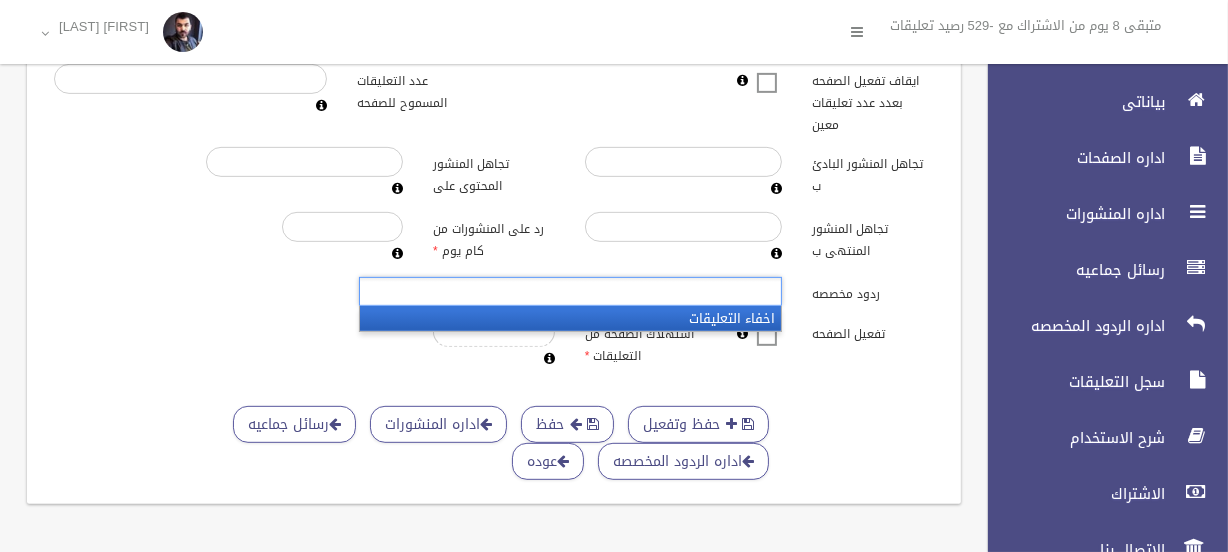 scroll, scrollTop: 746, scrollLeft: 0, axis: vertical 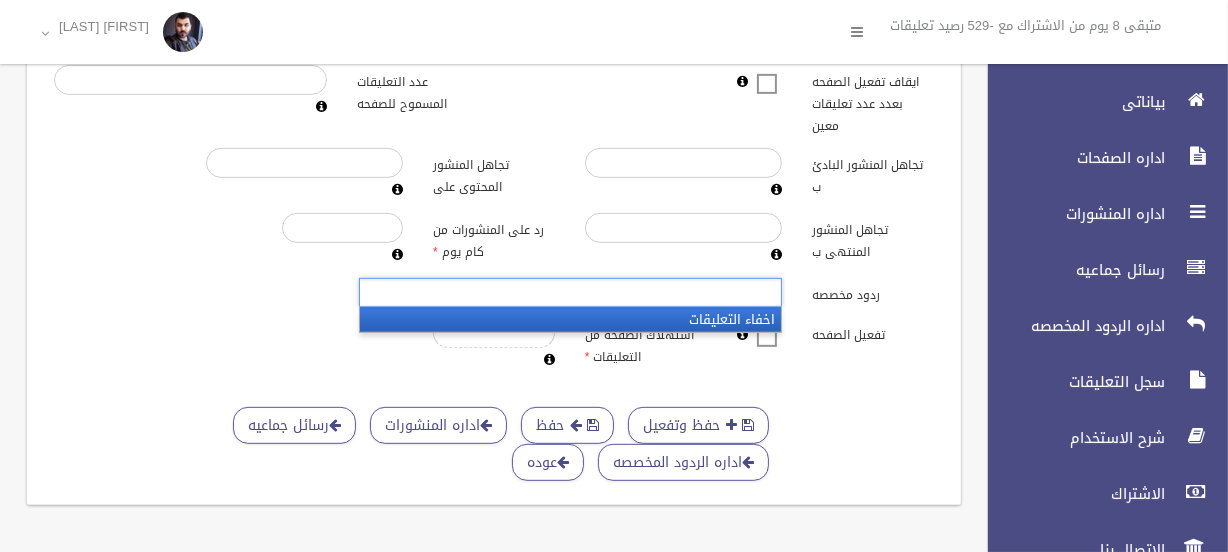 click at bounding box center (409, 292) 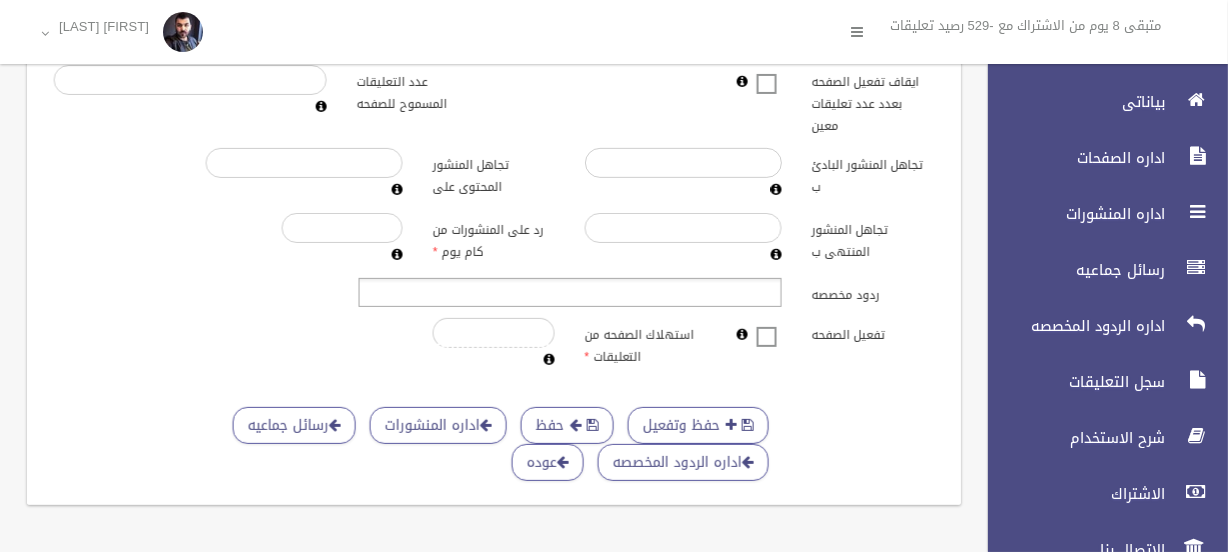 click on "**********" at bounding box center (494, -108) 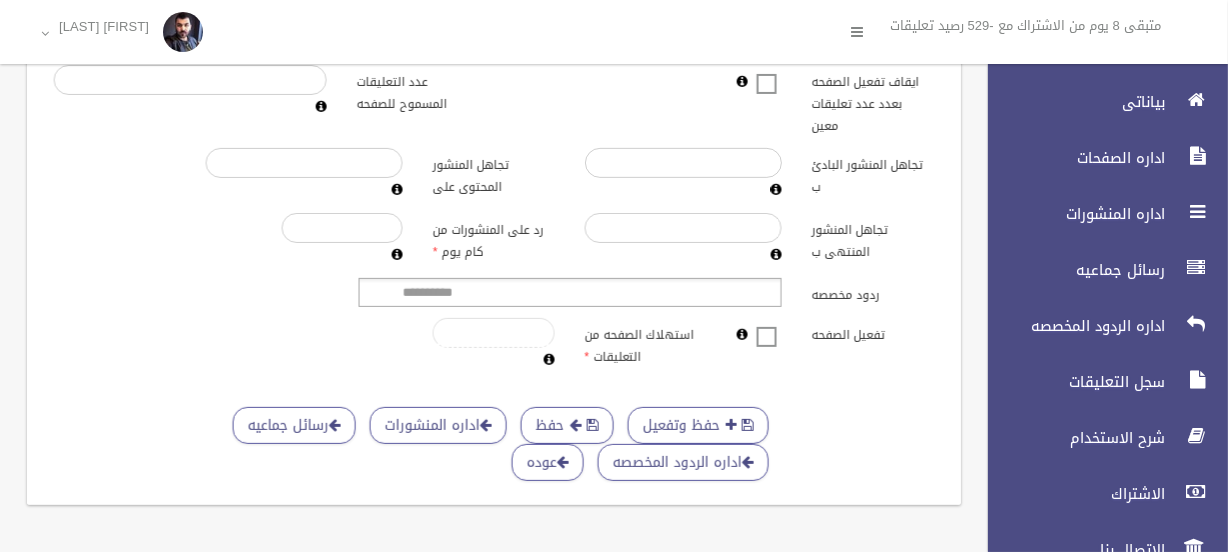 click on "*" at bounding box center [494, 333] 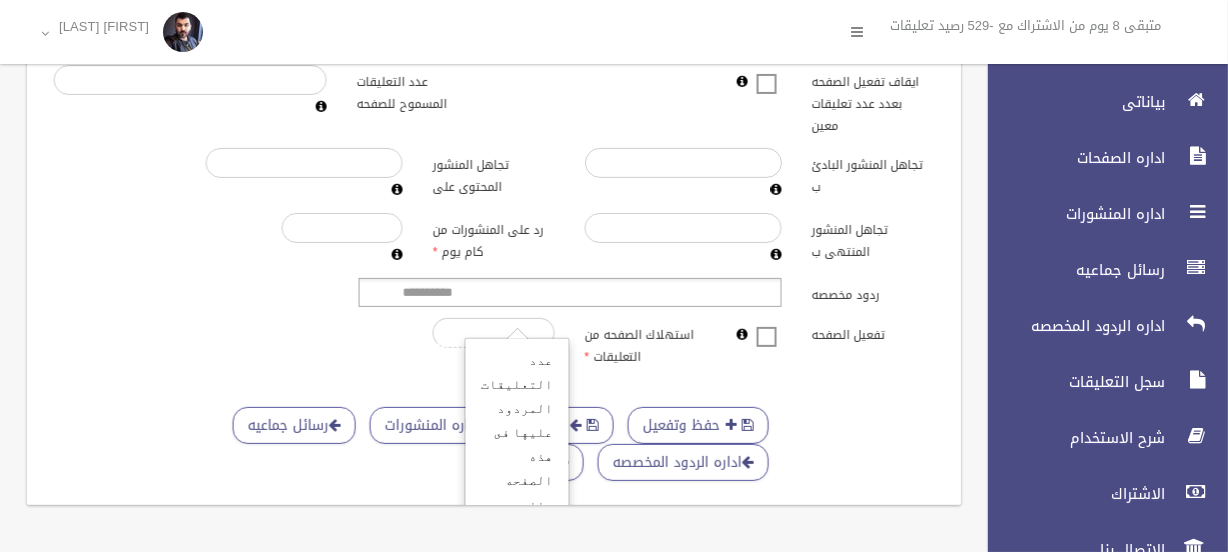 click on "*
عدد التعليقات المردود عليها فى هذه الصفحه منذ بدء الاشتراك الحالى" at bounding box center [494, 345] 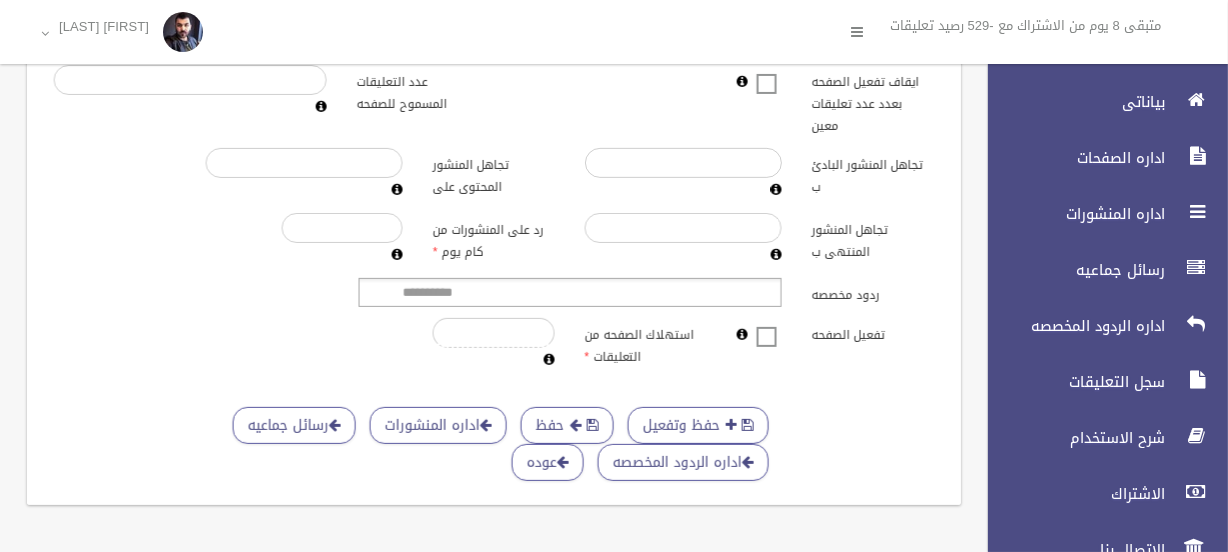click on "استهلاك الصفحه من التعليقات" at bounding box center [646, 343] 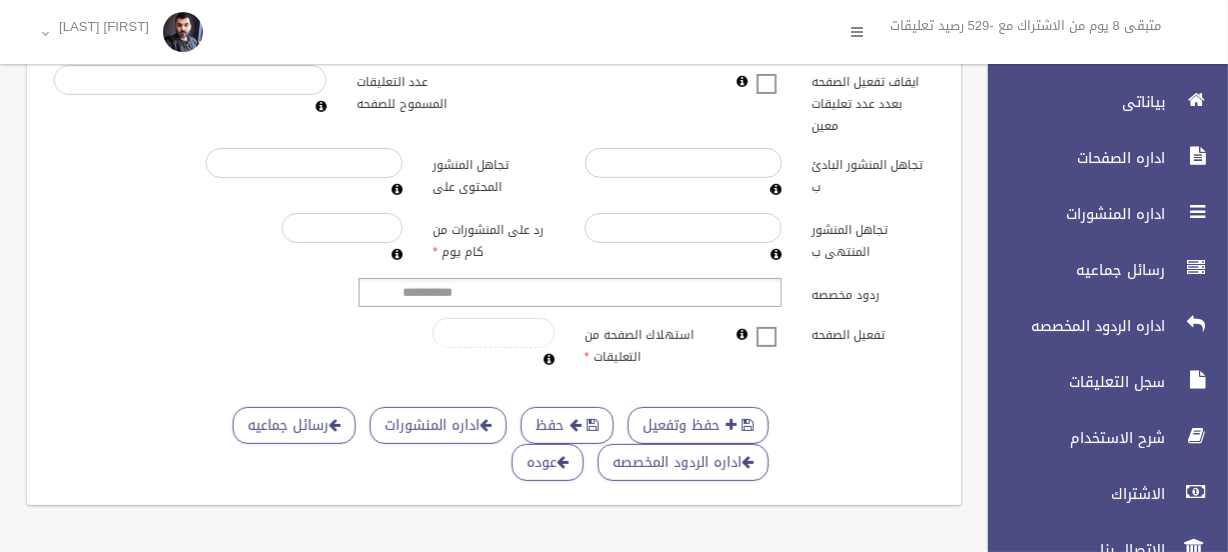 click on "*" at bounding box center [494, 333] 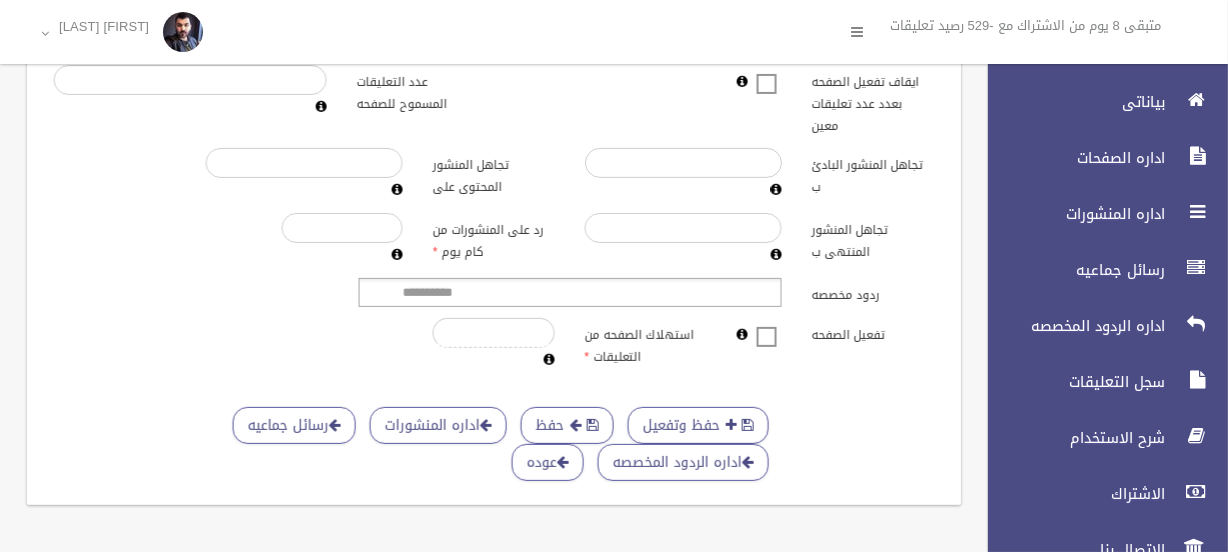 click on "استهلاك الصفحه من التعليقات" at bounding box center (646, 343) 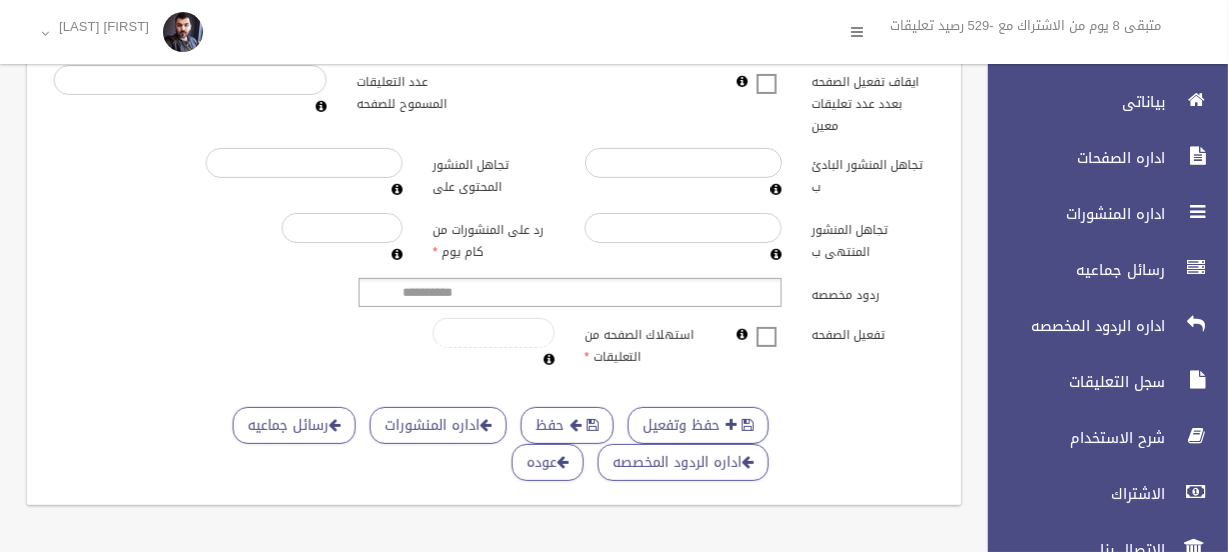 click on "*" at bounding box center (494, 333) 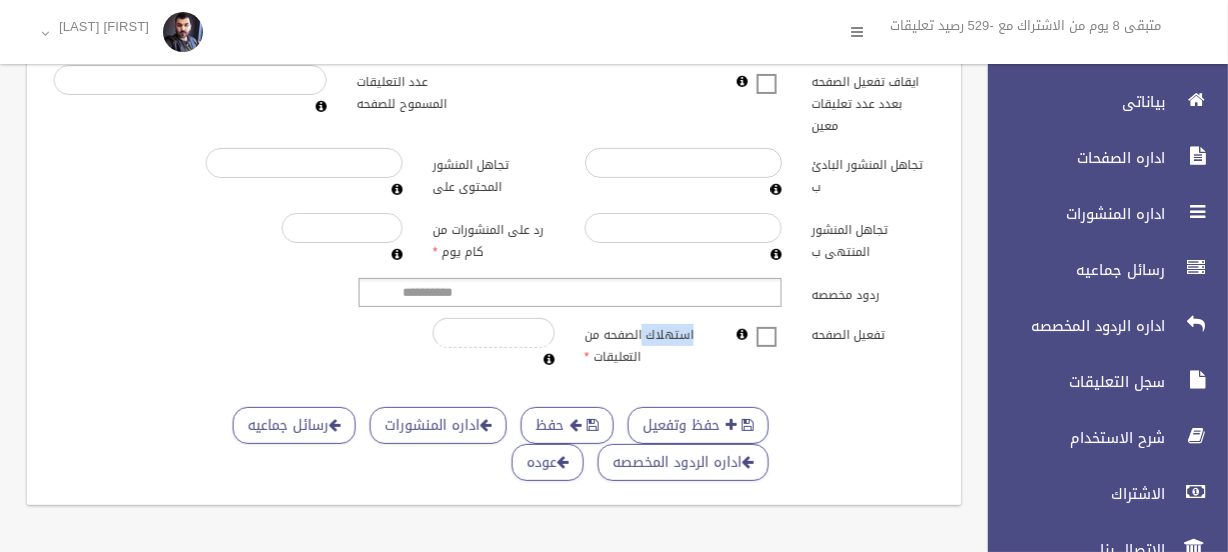 click on "استهلاك الصفحه من التعليقات" at bounding box center (646, 343) 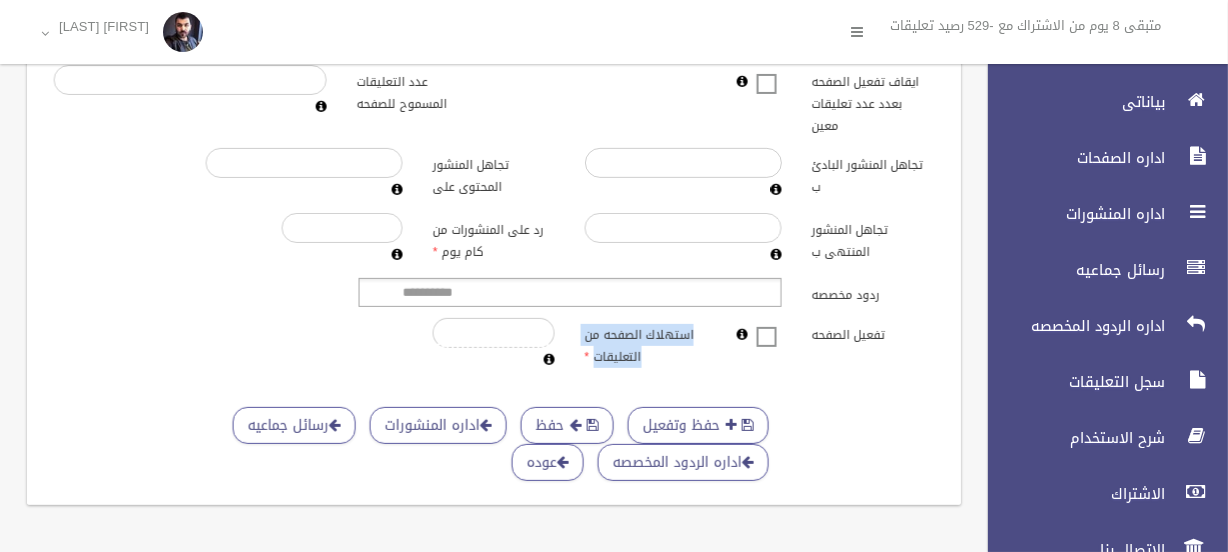 click on "استهلاك الصفحه من التعليقات" at bounding box center (646, 343) 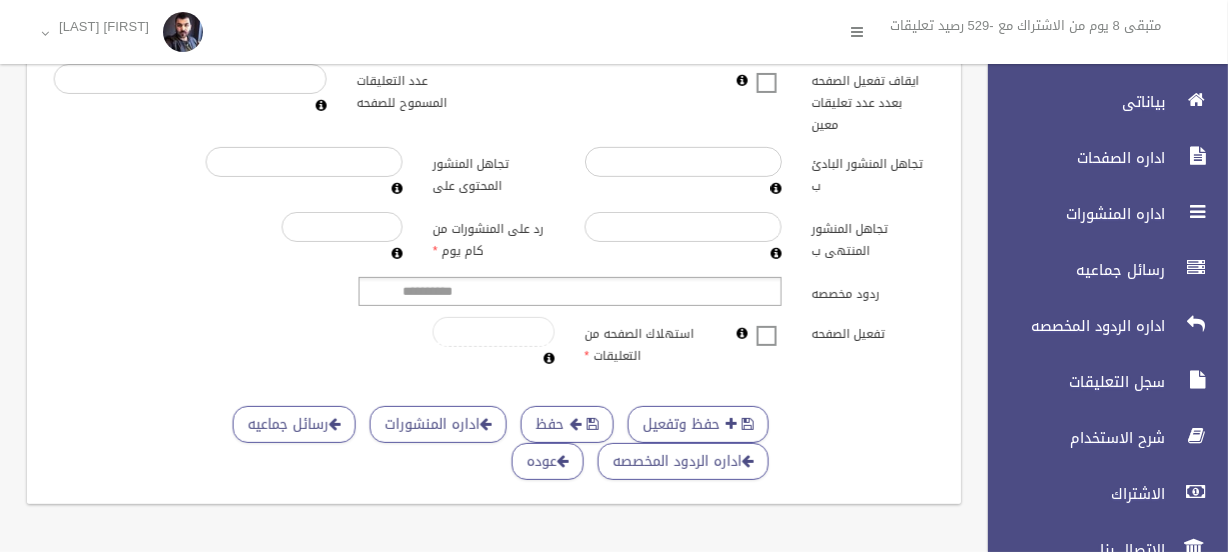 scroll, scrollTop: 760, scrollLeft: 0, axis: vertical 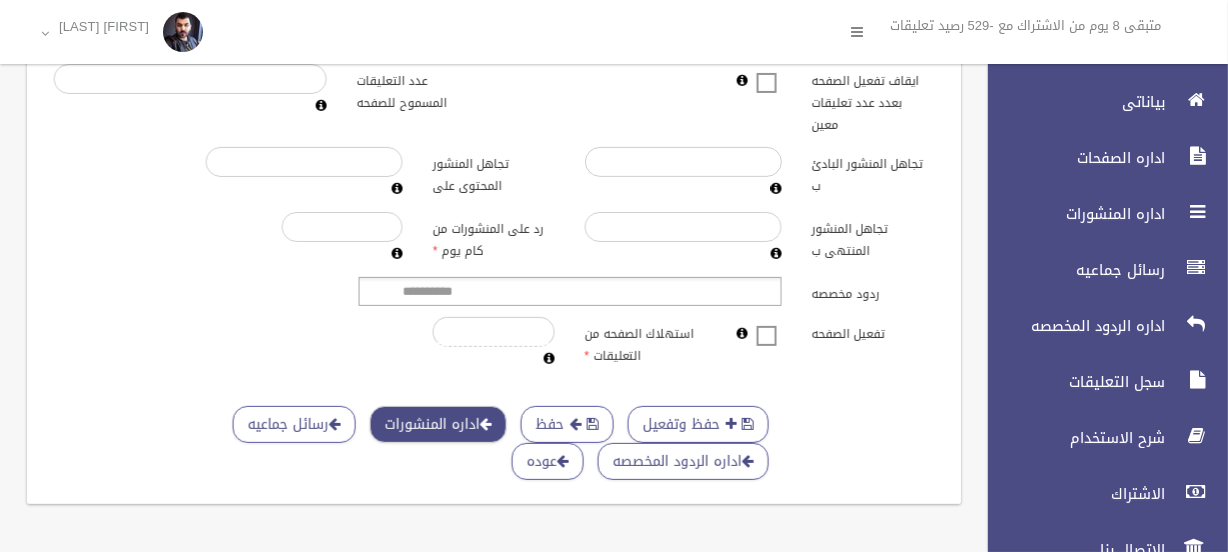 click on "اداره المنشورات" at bounding box center [438, 424] 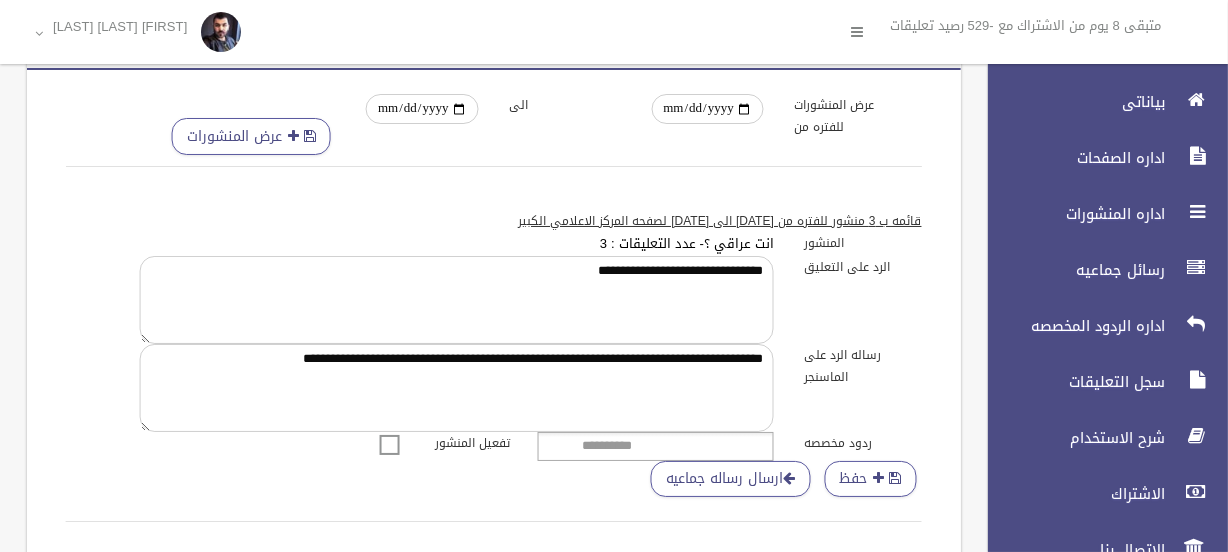 scroll, scrollTop: 0, scrollLeft: 0, axis: both 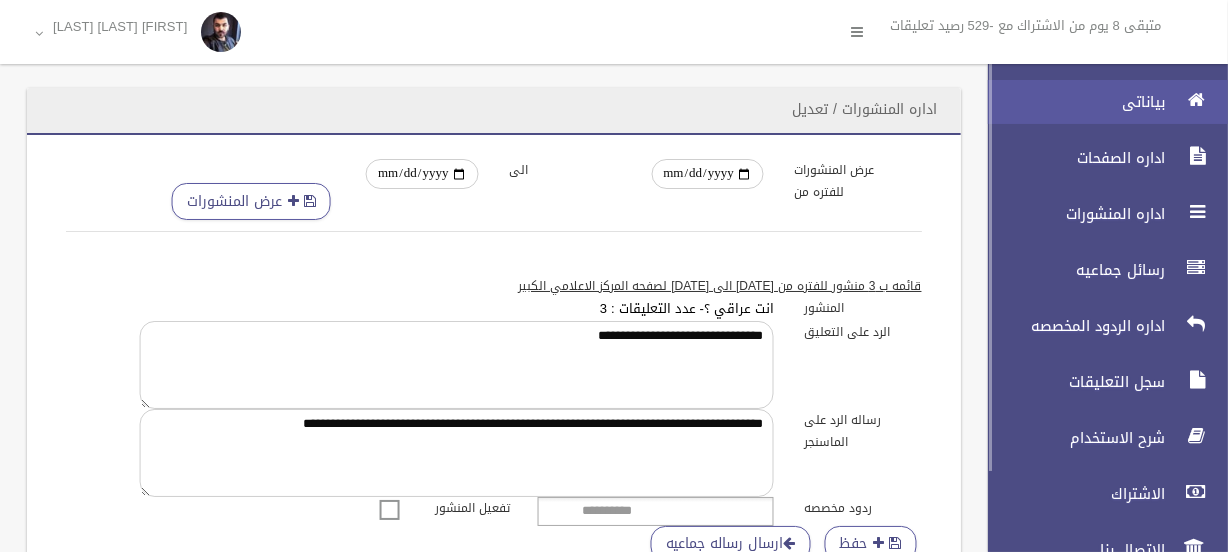 click on "بياناتى" at bounding box center (1071, 102) 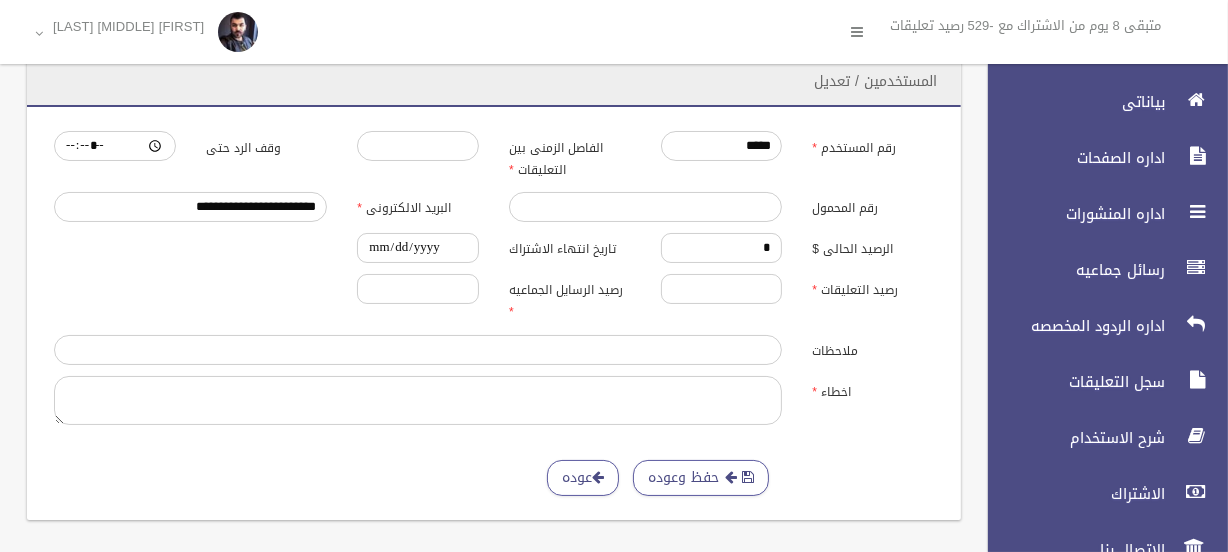 scroll, scrollTop: 43, scrollLeft: 0, axis: vertical 